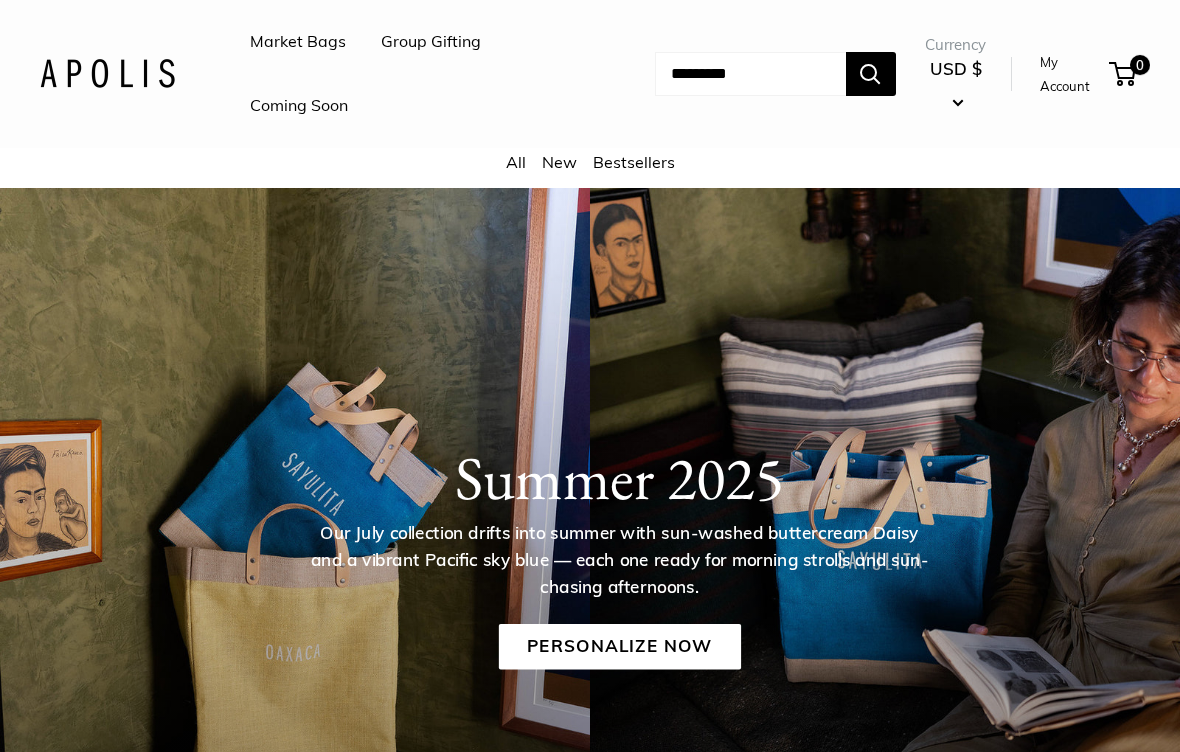scroll, scrollTop: 0, scrollLeft: 0, axis: both 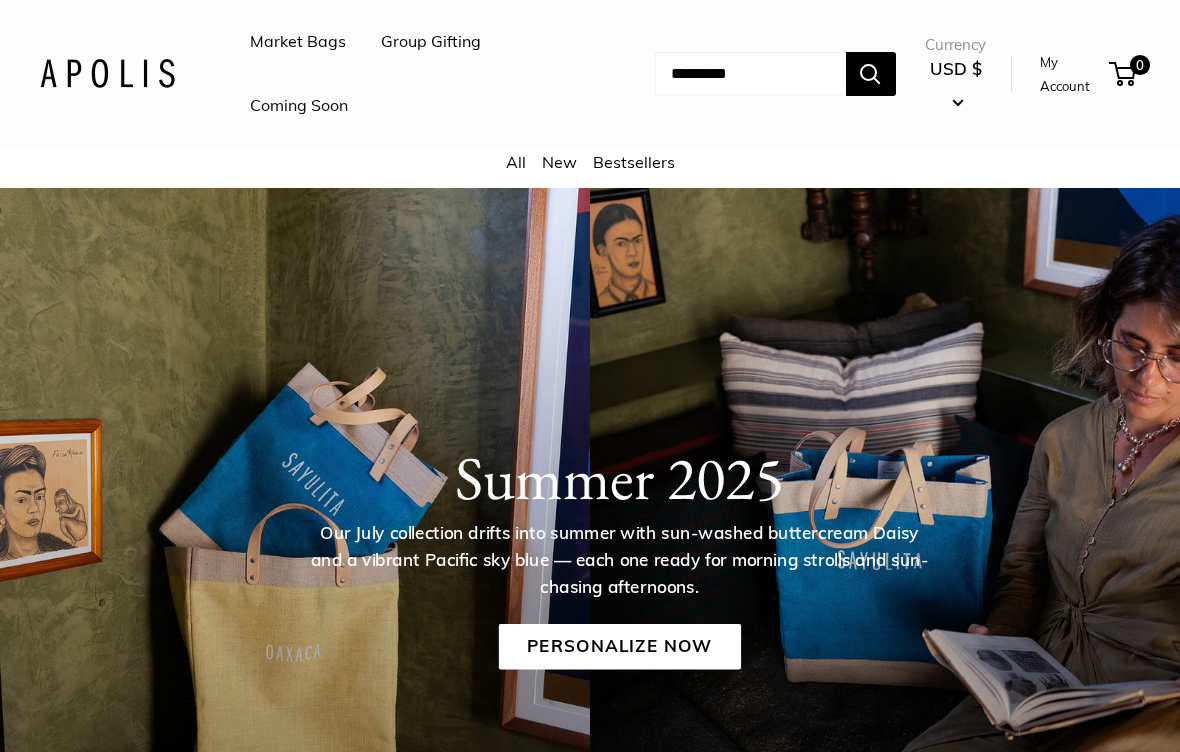 click on "Market Bags" at bounding box center (298, 42) 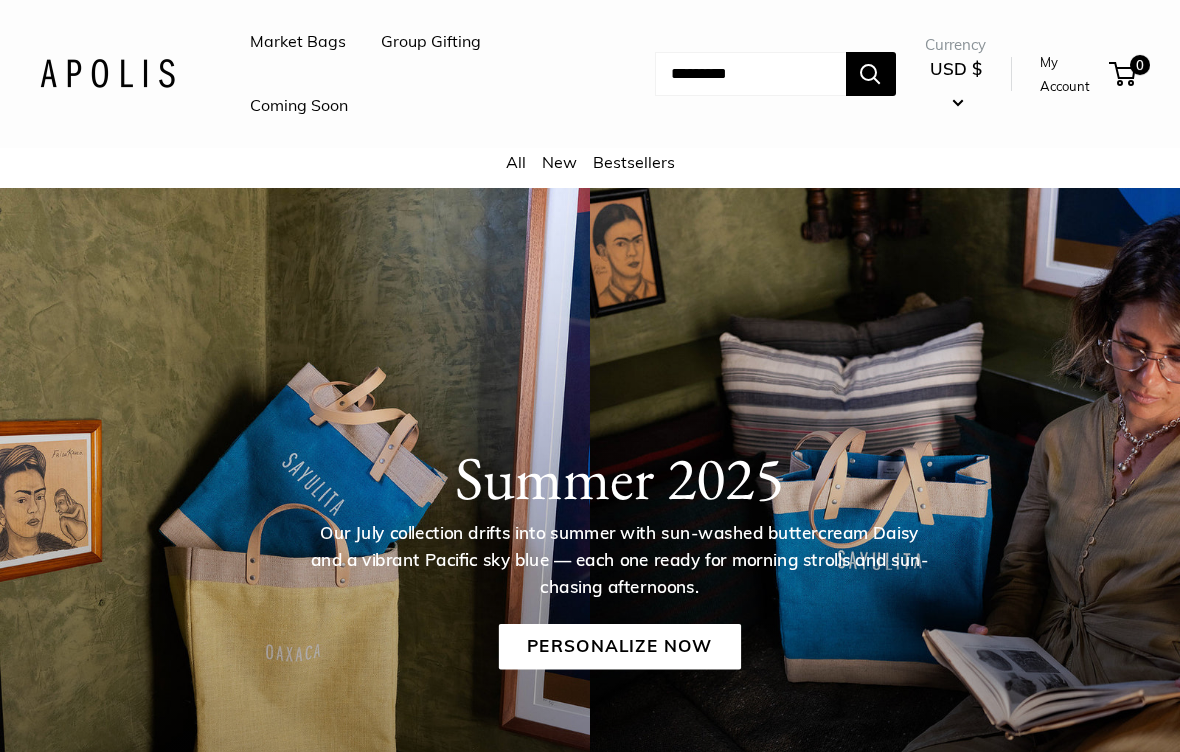 scroll, scrollTop: 0, scrollLeft: 0, axis: both 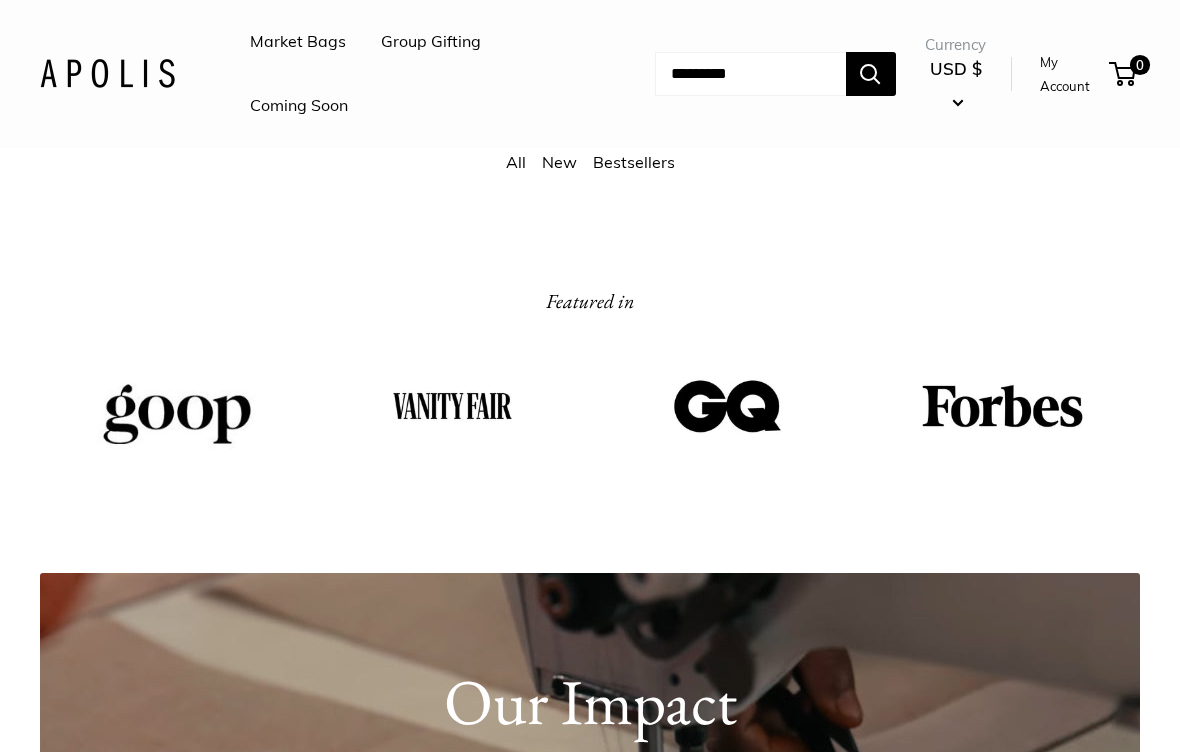 click on "Bestsellers" at bounding box center [634, 162] 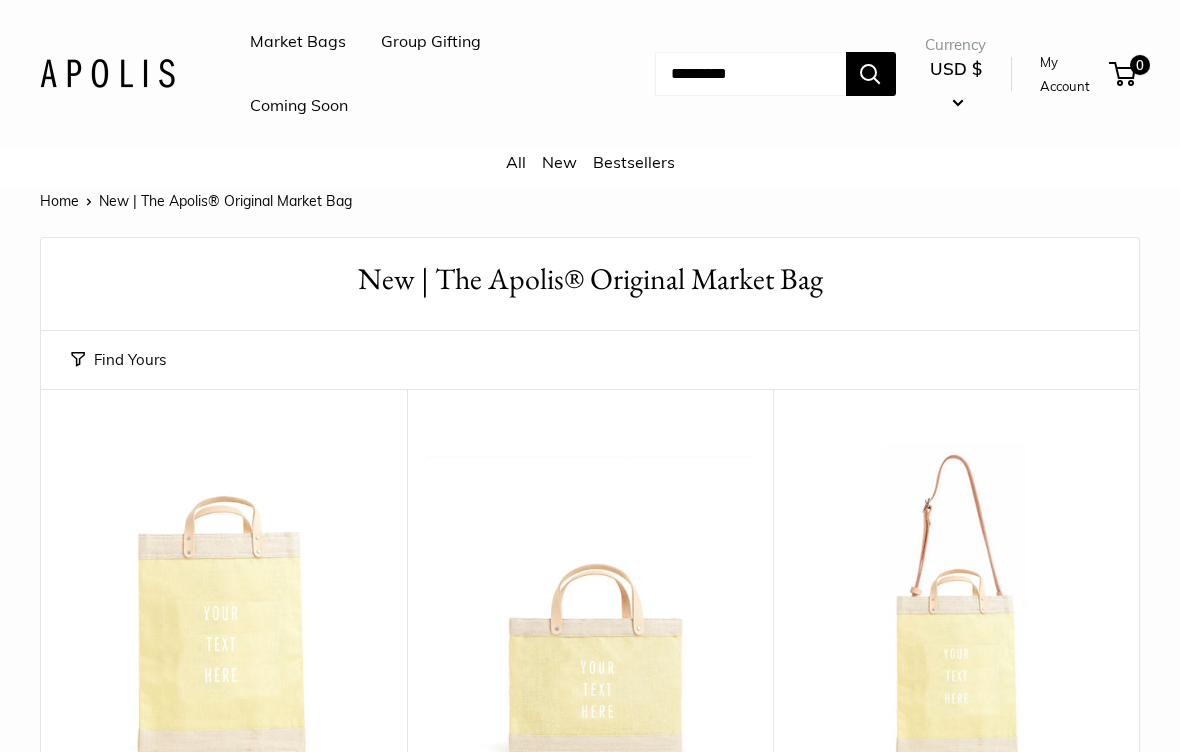 scroll, scrollTop: 204, scrollLeft: 0, axis: vertical 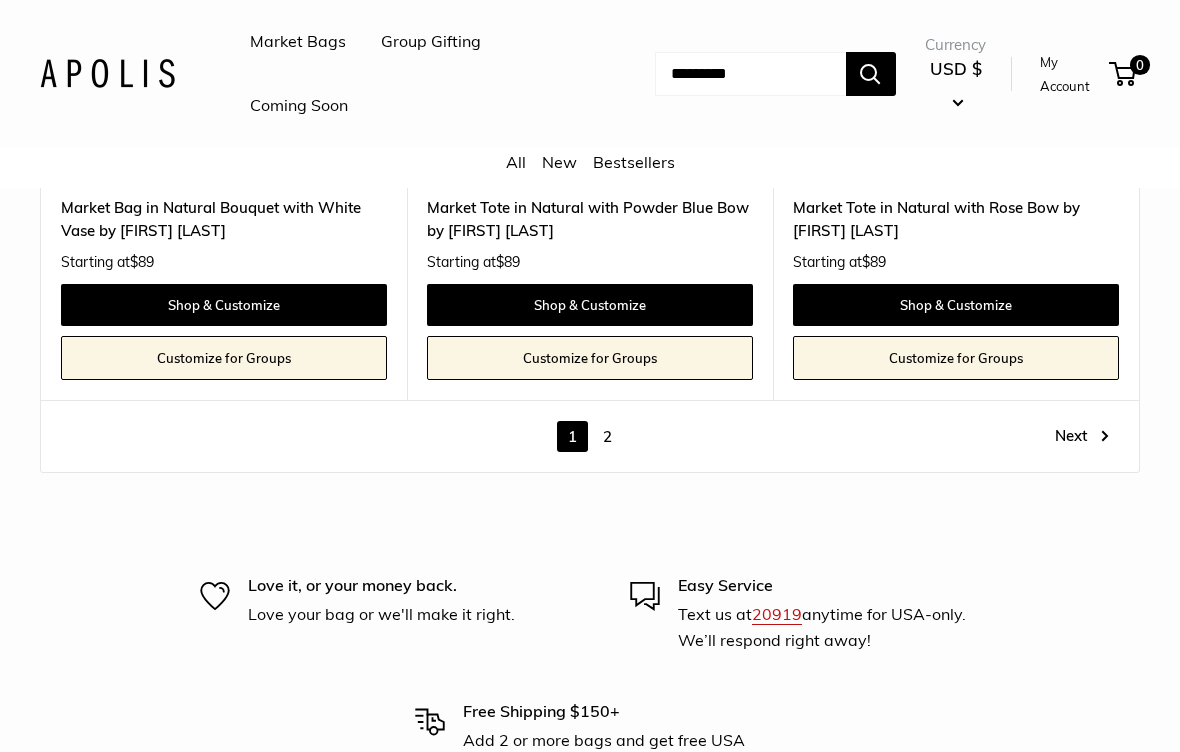 click on "2" at bounding box center [607, 437] 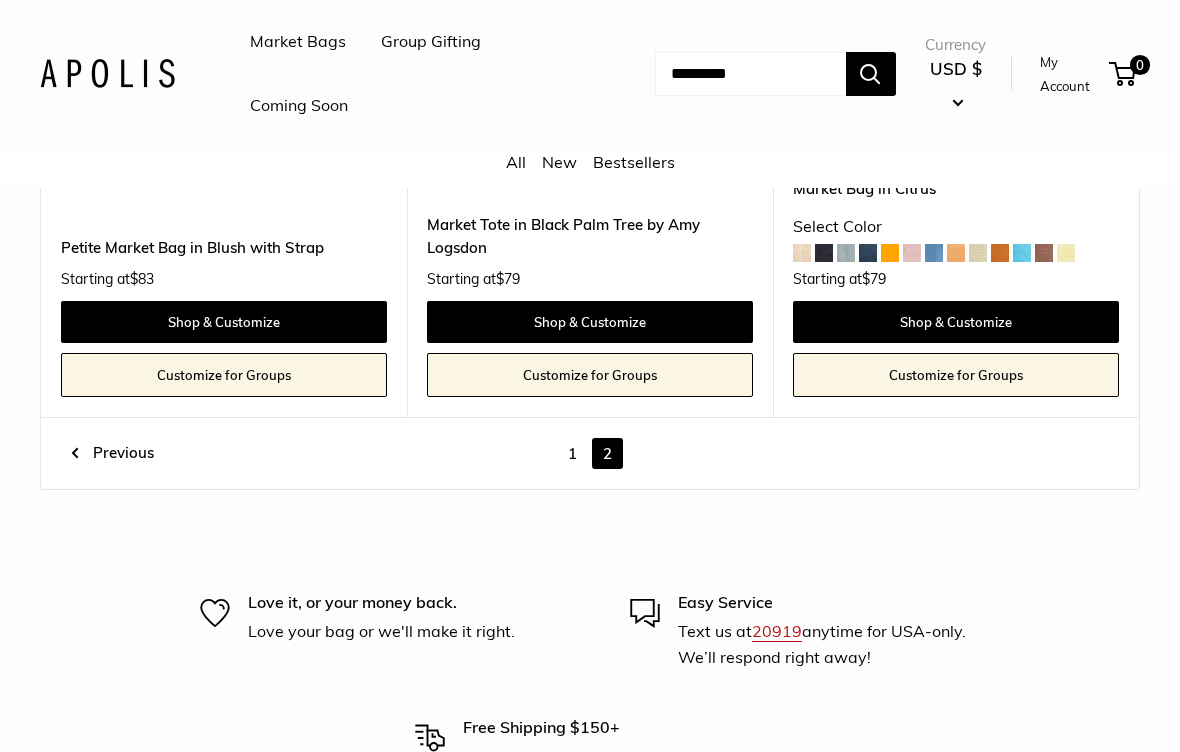 scroll, scrollTop: 7971, scrollLeft: 0, axis: vertical 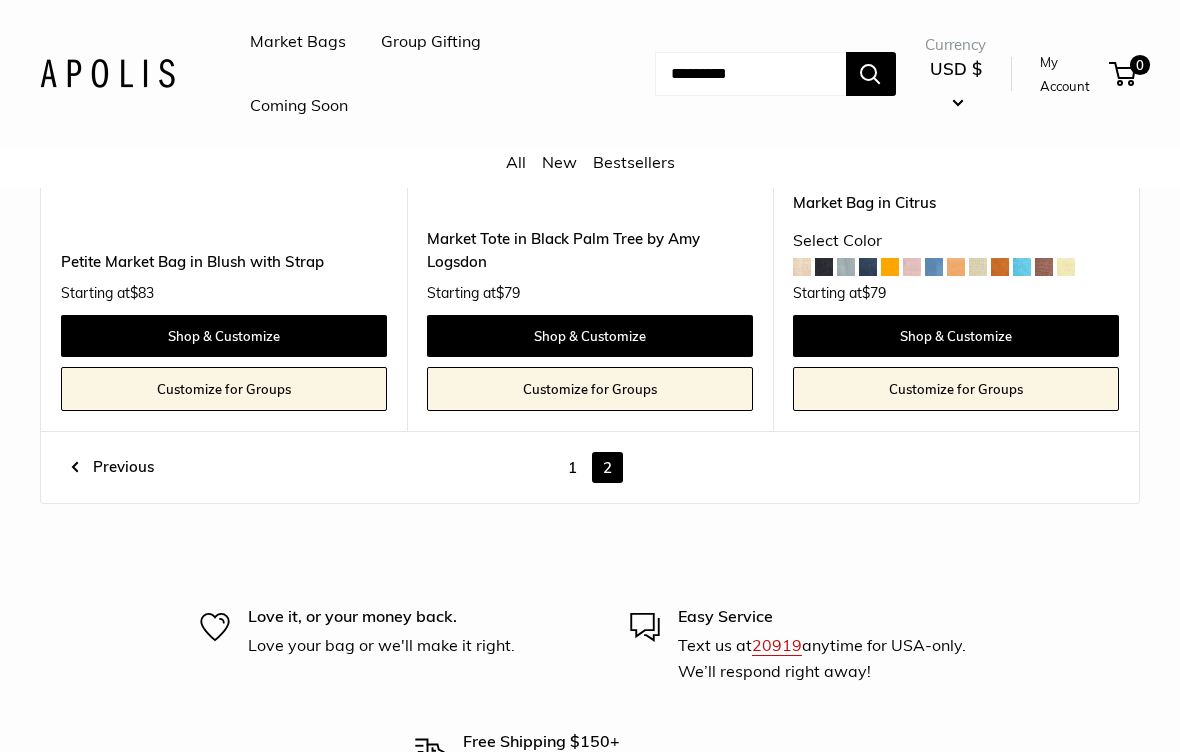 click on "1" at bounding box center (572, 467) 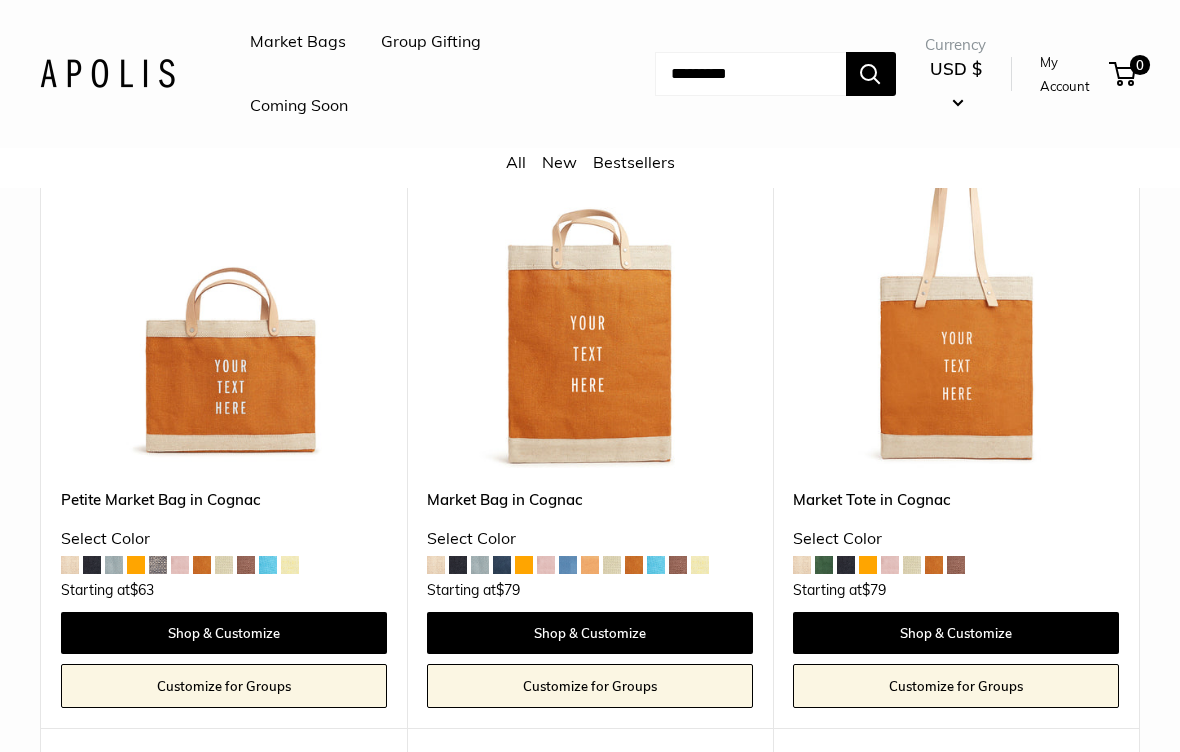 scroll, scrollTop: 4050, scrollLeft: 0, axis: vertical 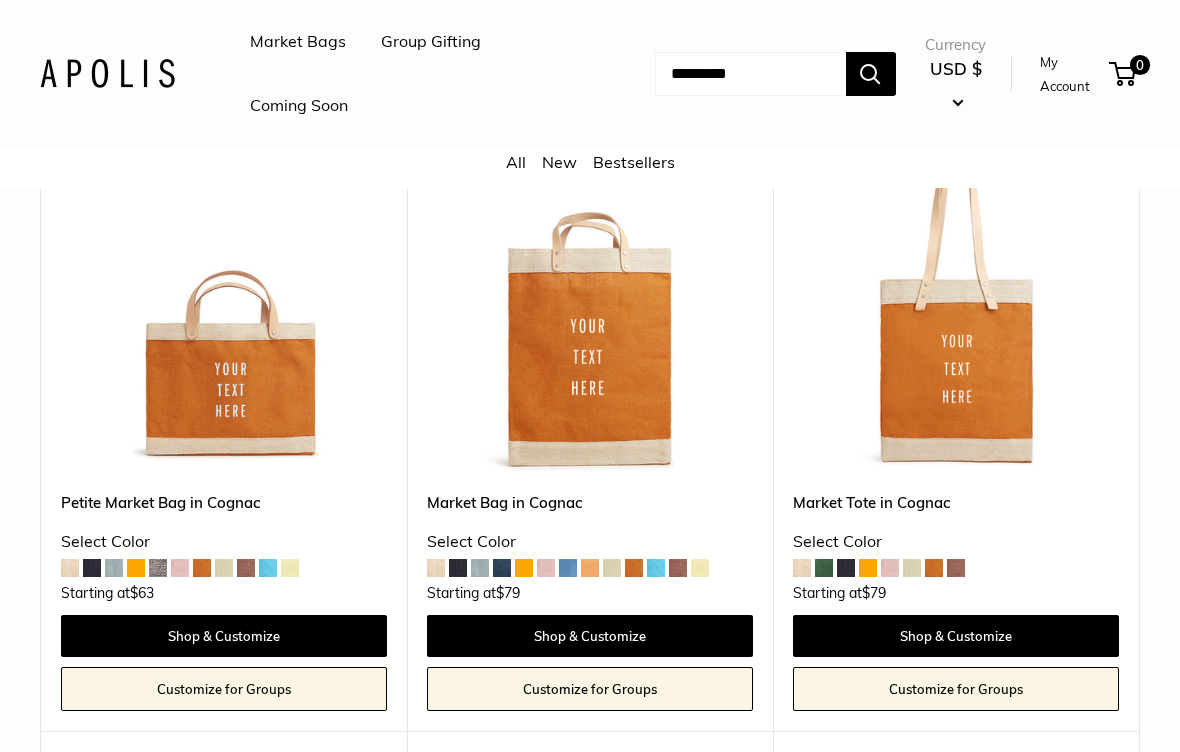 click at bounding box center [956, 568] 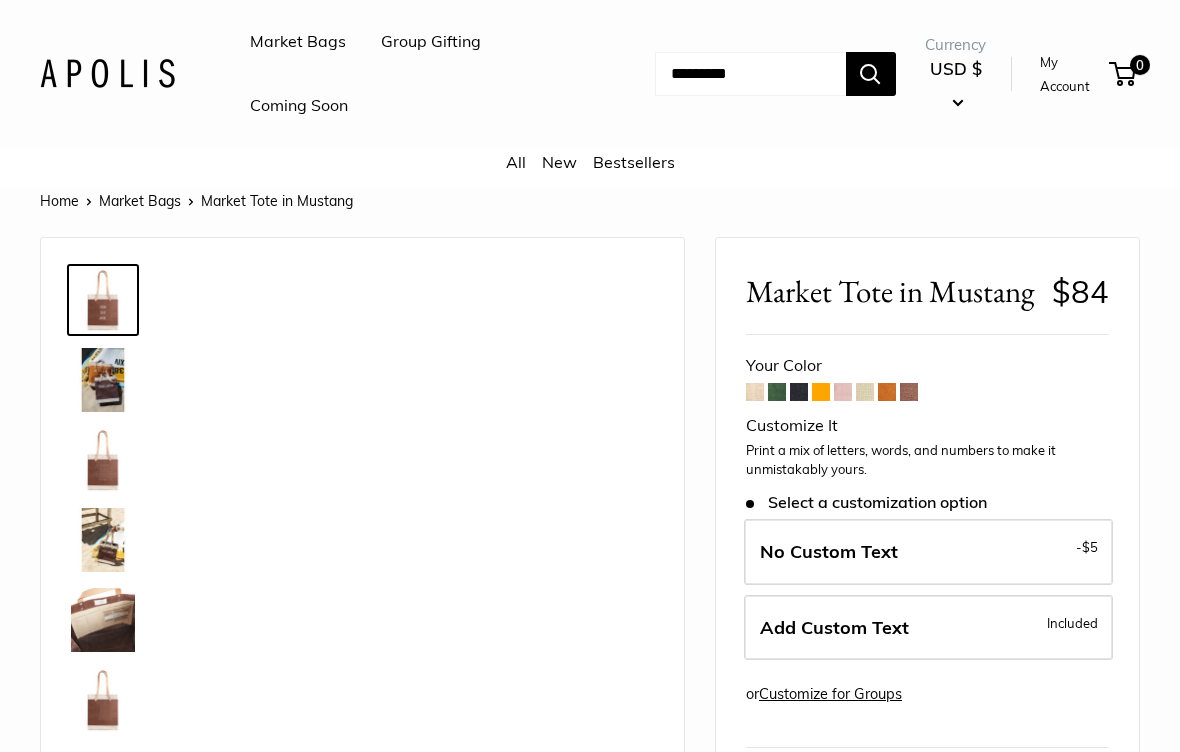 scroll, scrollTop: 0, scrollLeft: 0, axis: both 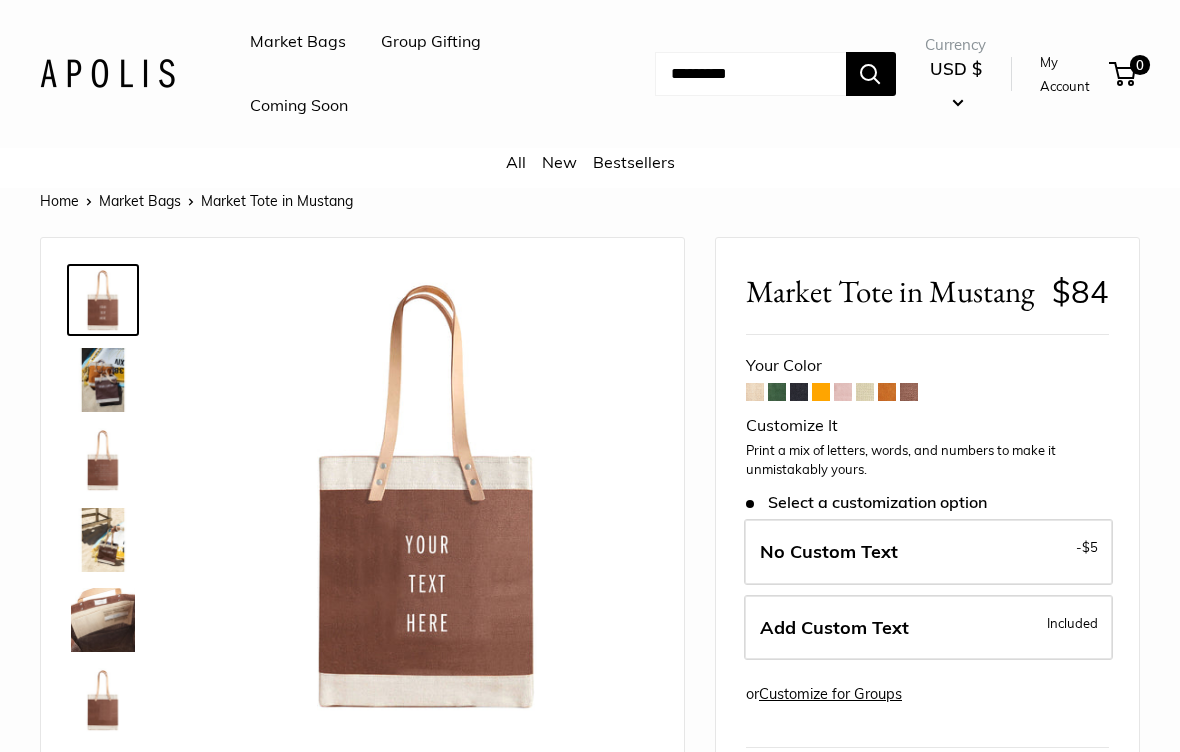 click at bounding box center (103, 380) 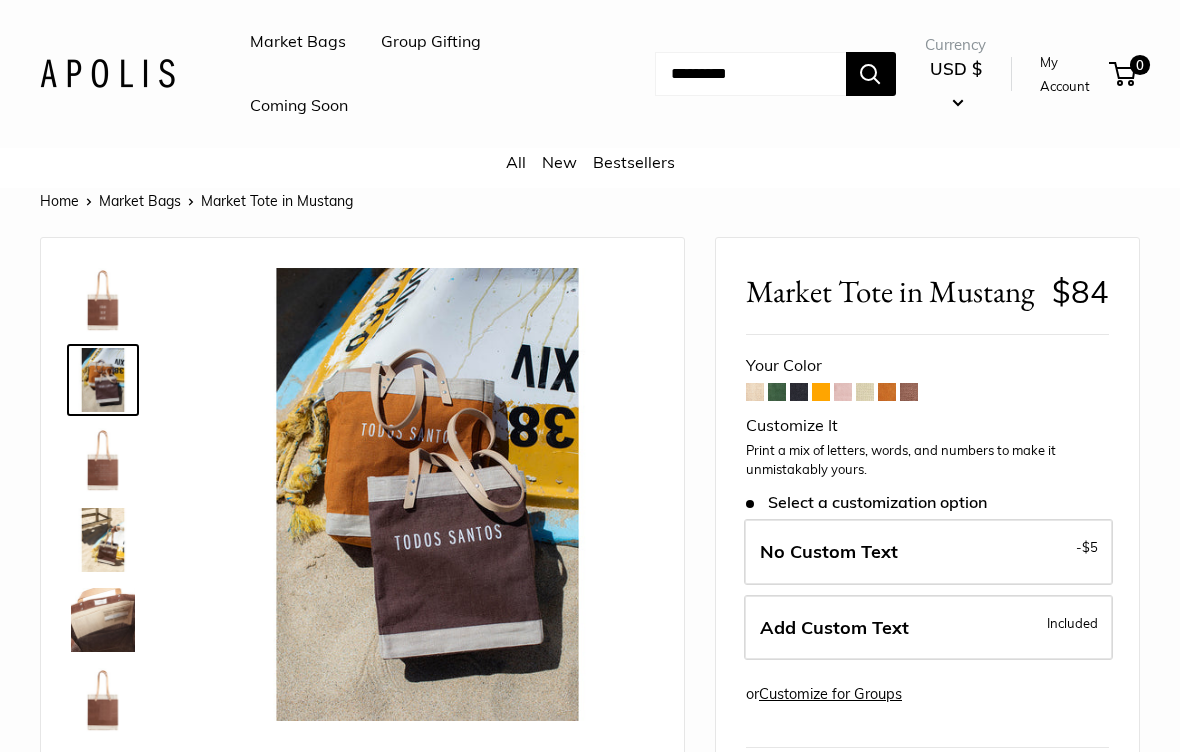 click at bounding box center (103, 460) 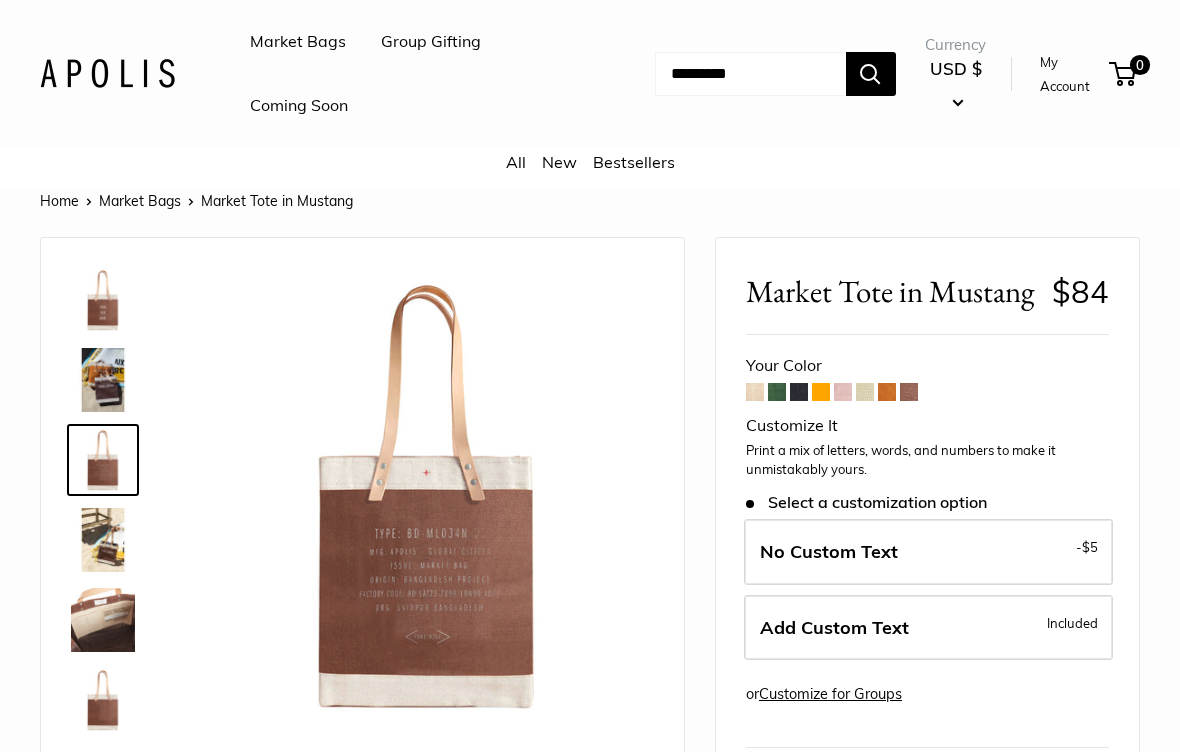 click at bounding box center [103, 540] 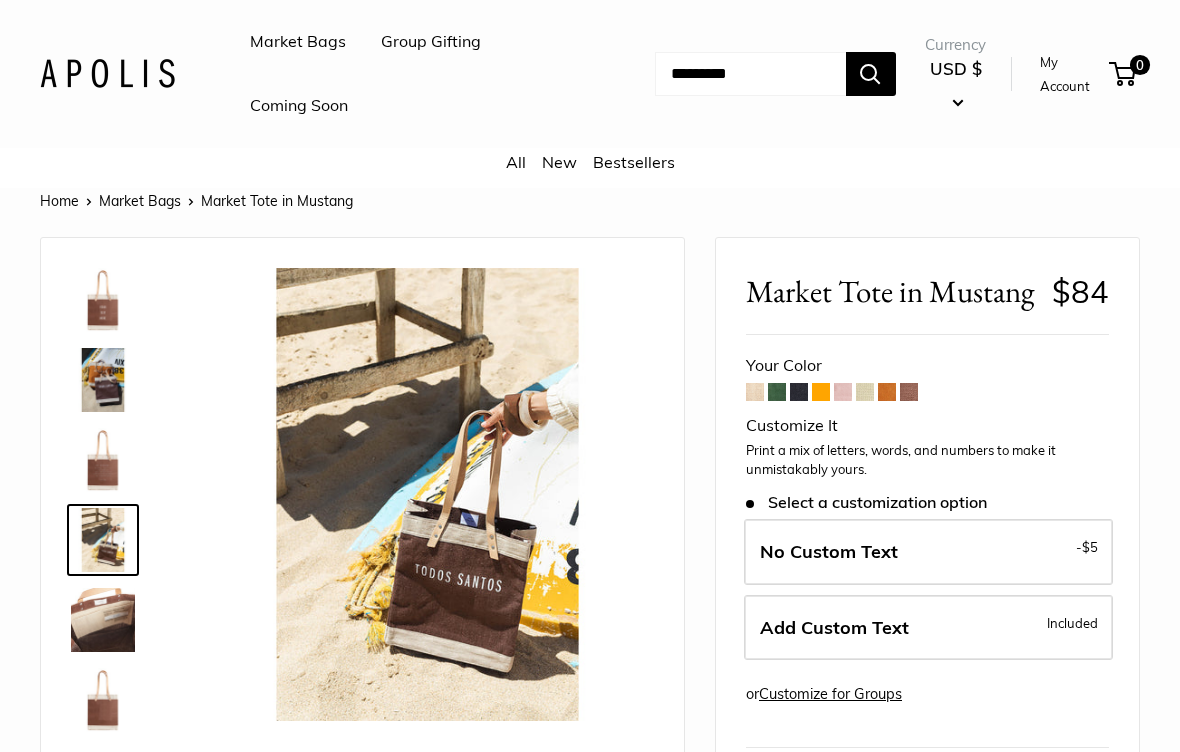 click at bounding box center (103, 620) 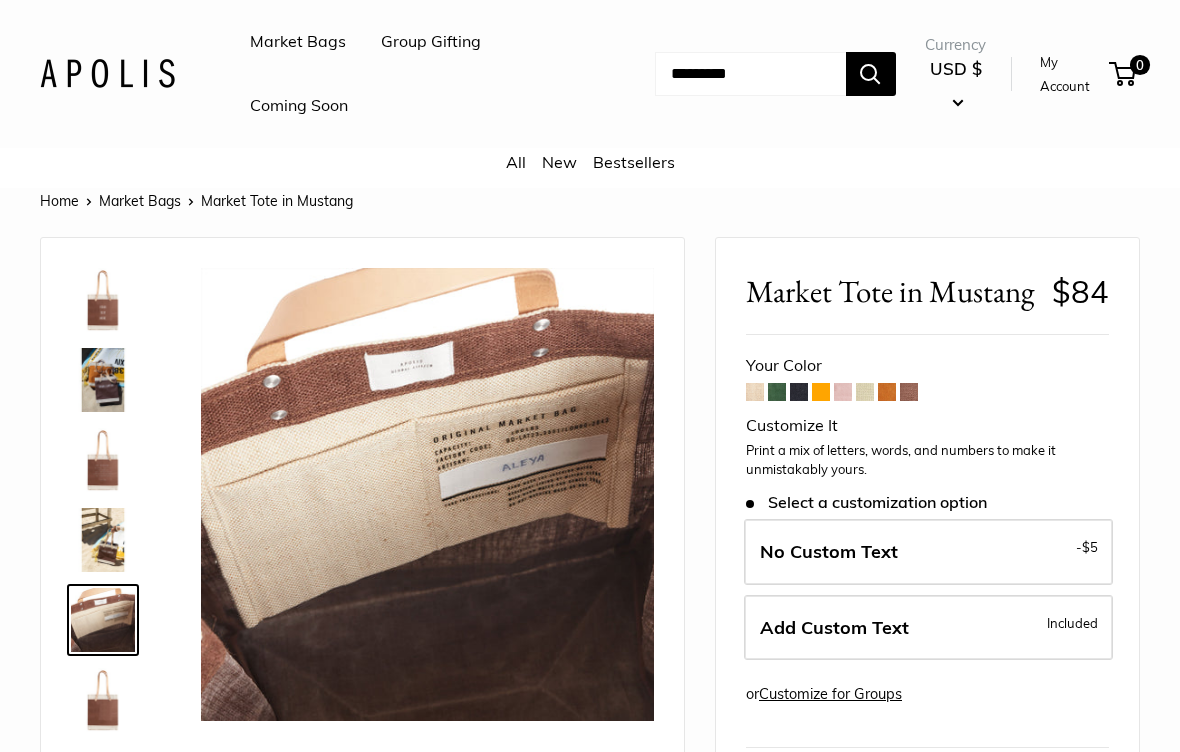 click on "Coming Soon" at bounding box center (299, 106) 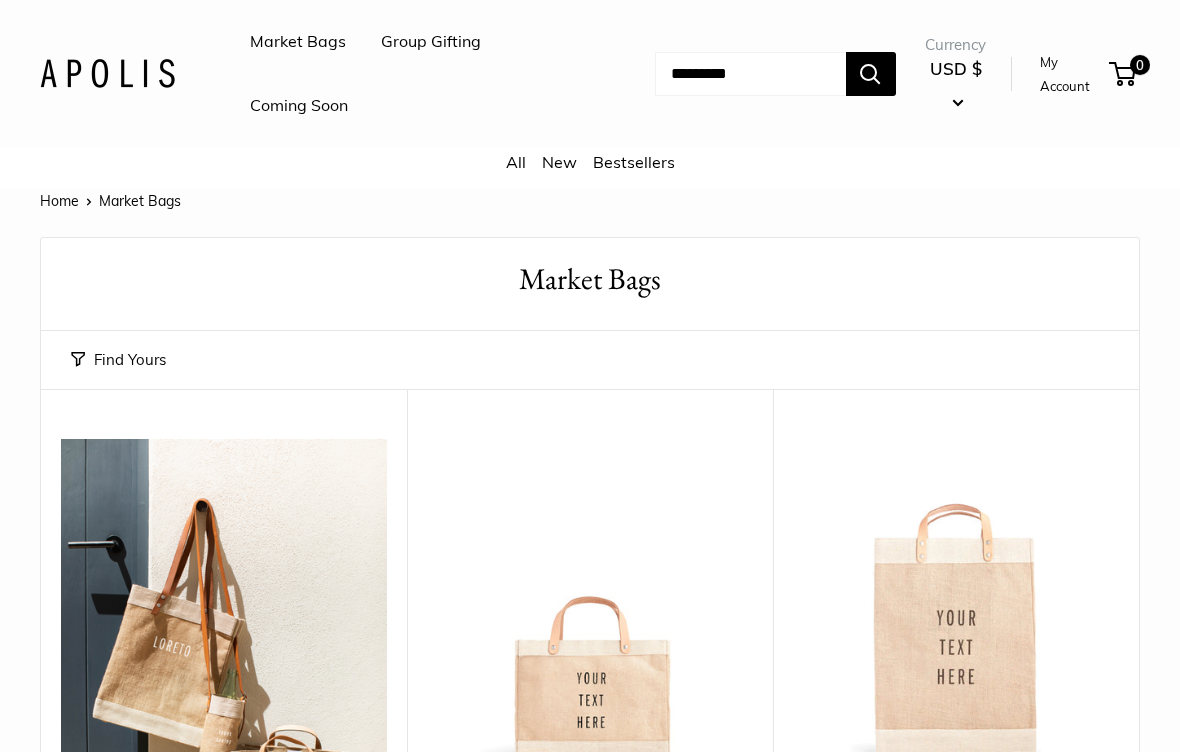 scroll, scrollTop: 0, scrollLeft: 0, axis: both 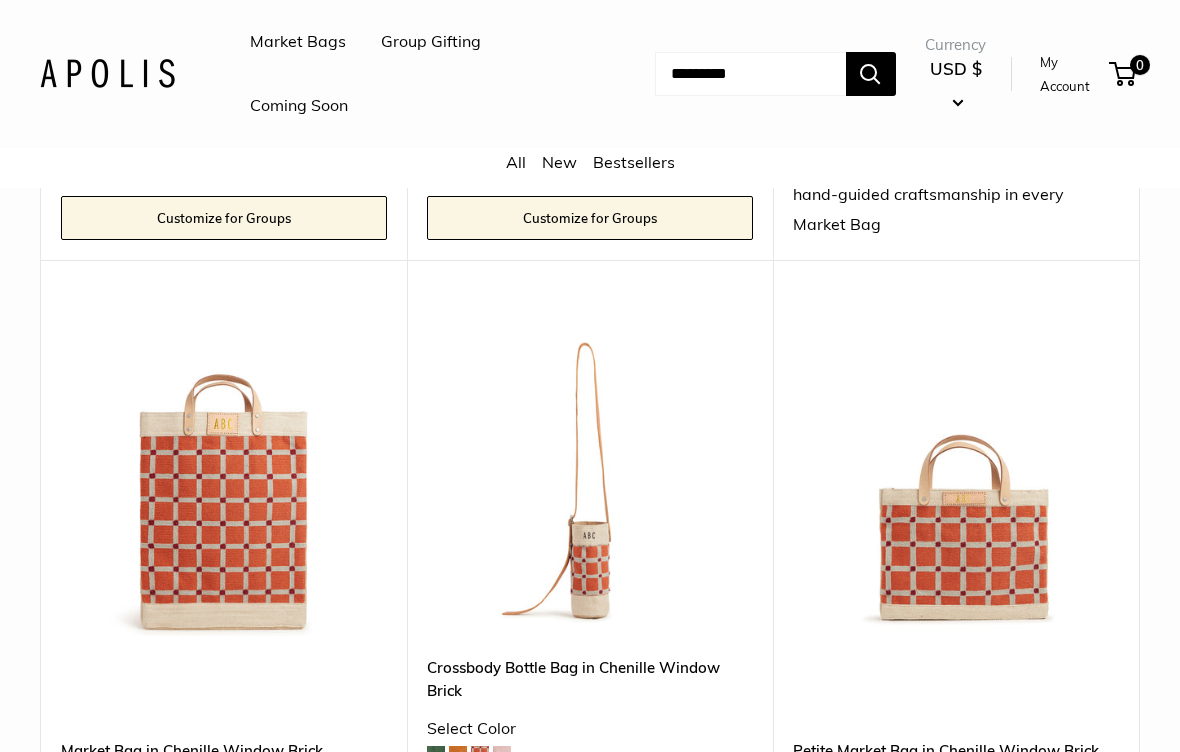 click at bounding box center [224, 474] 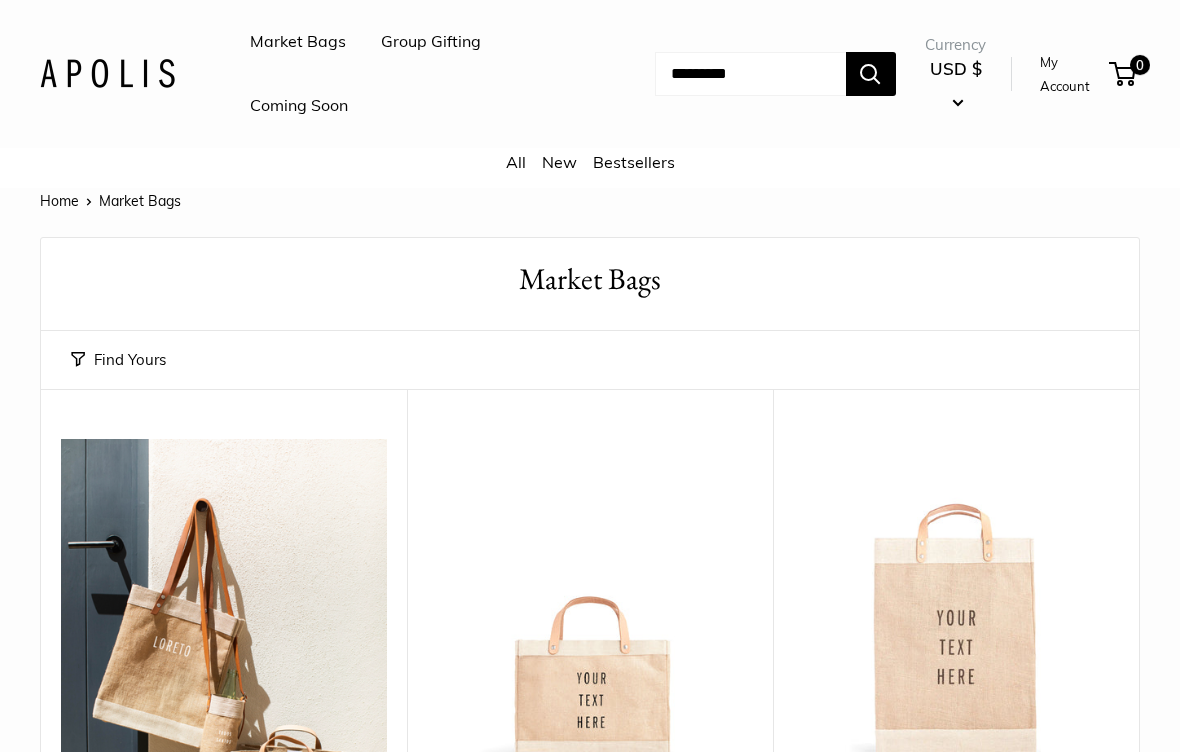 scroll, scrollTop: 2752, scrollLeft: 0, axis: vertical 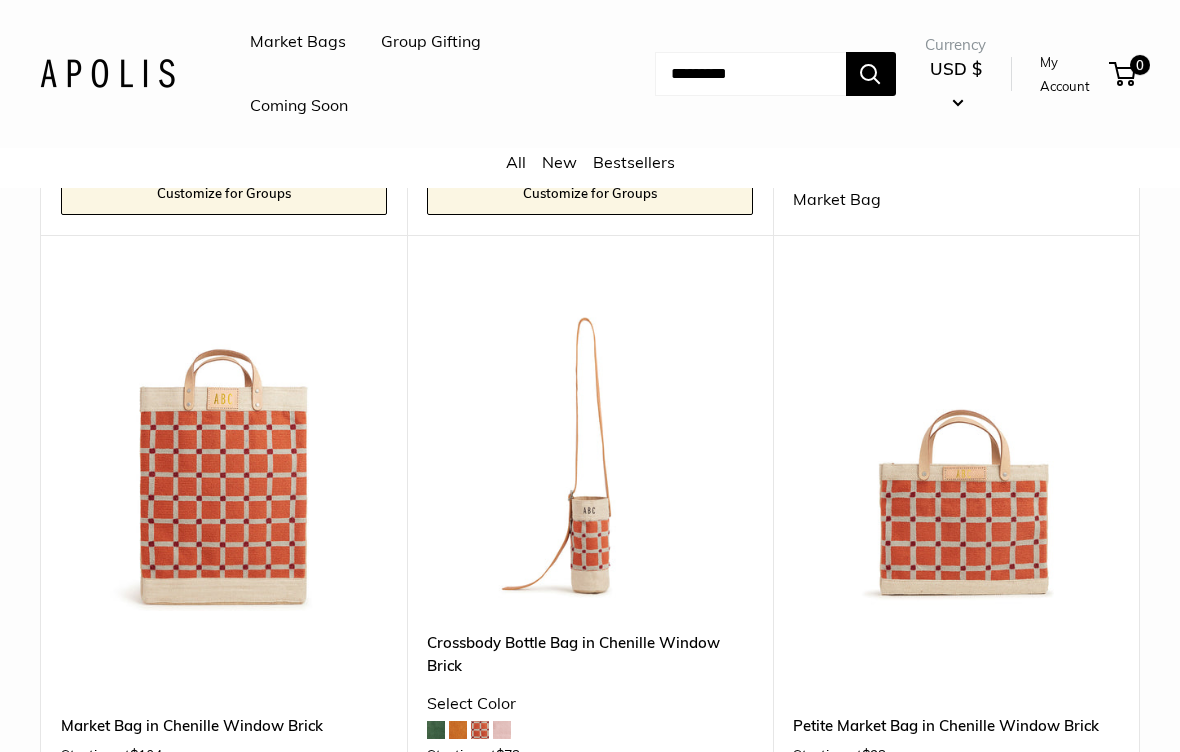 click at bounding box center [956, 448] 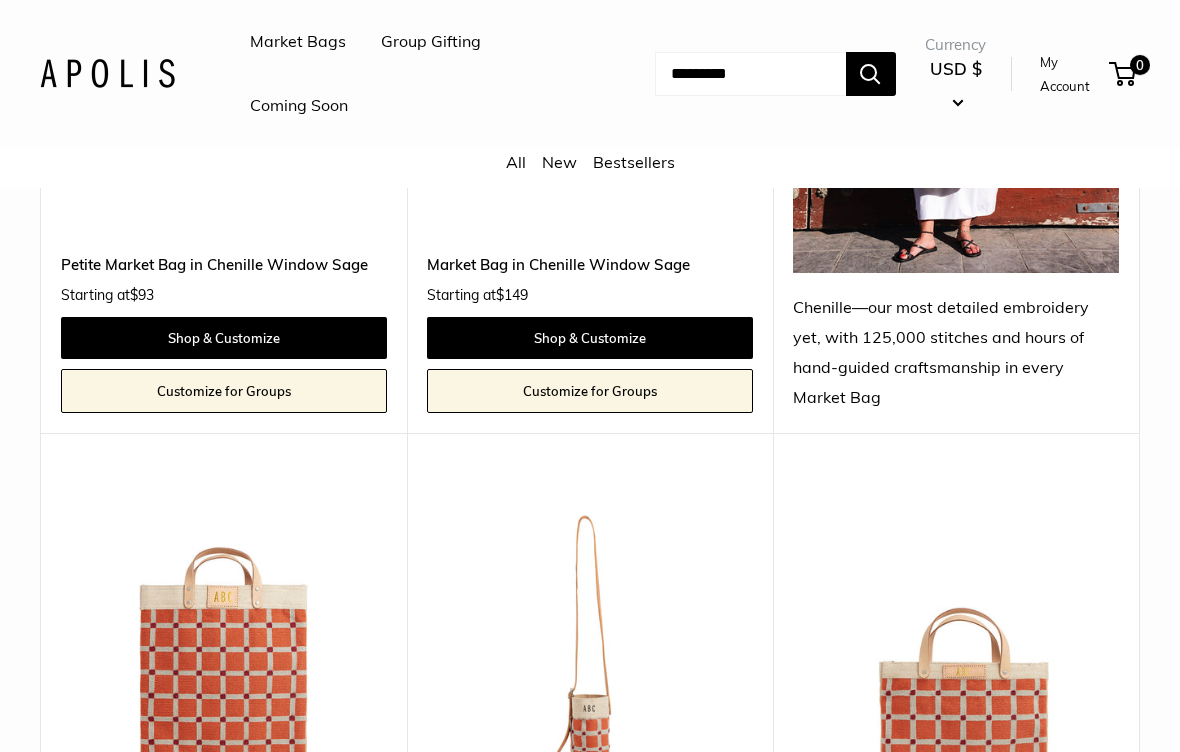 scroll, scrollTop: 2544, scrollLeft: 0, axis: vertical 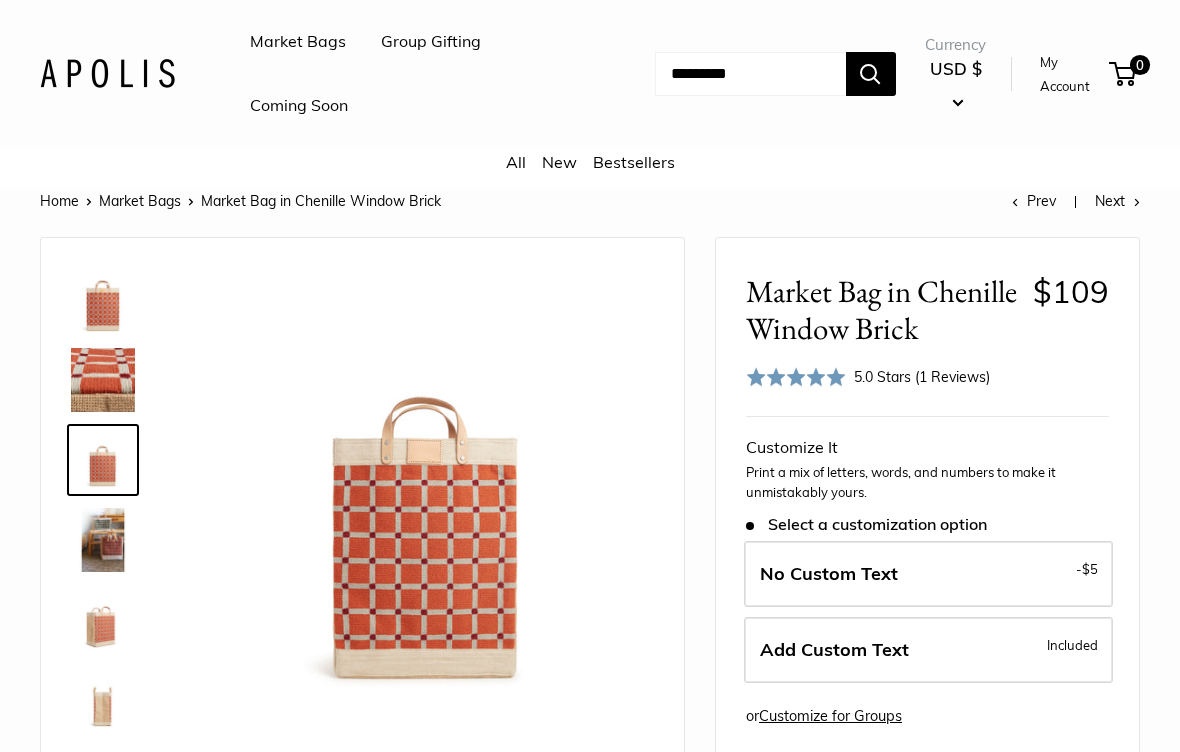 click at bounding box center (103, 540) 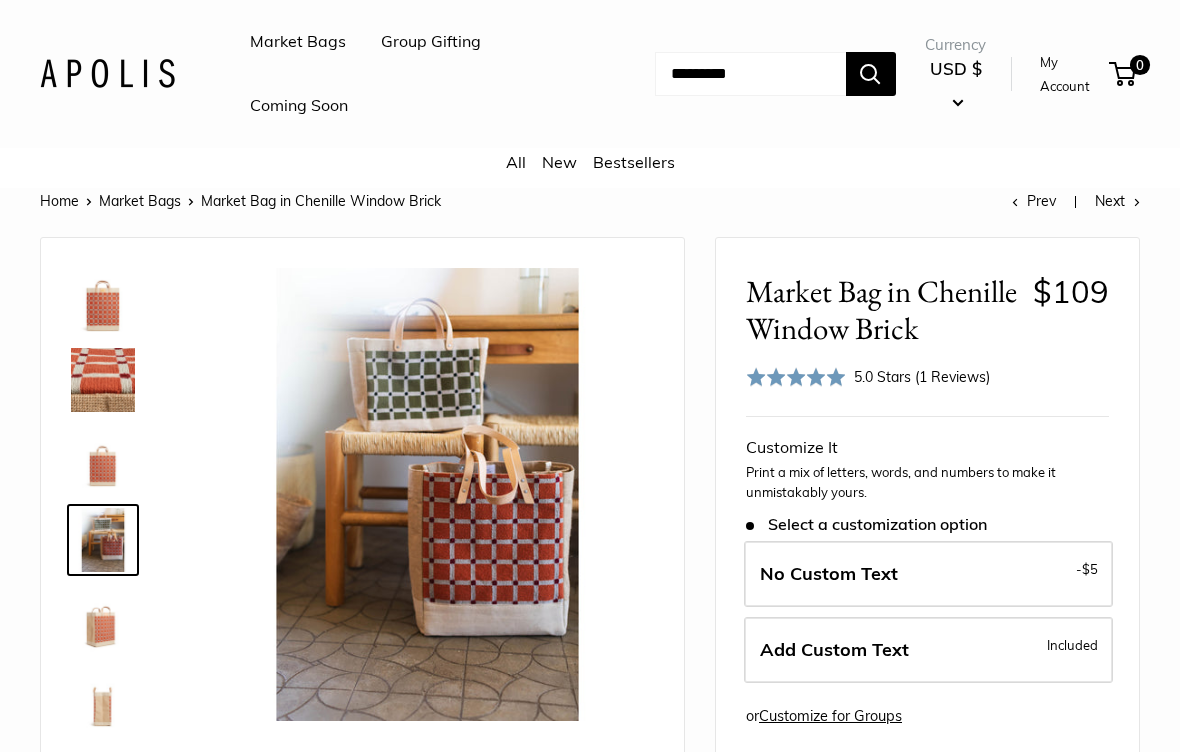 click at bounding box center [103, 620] 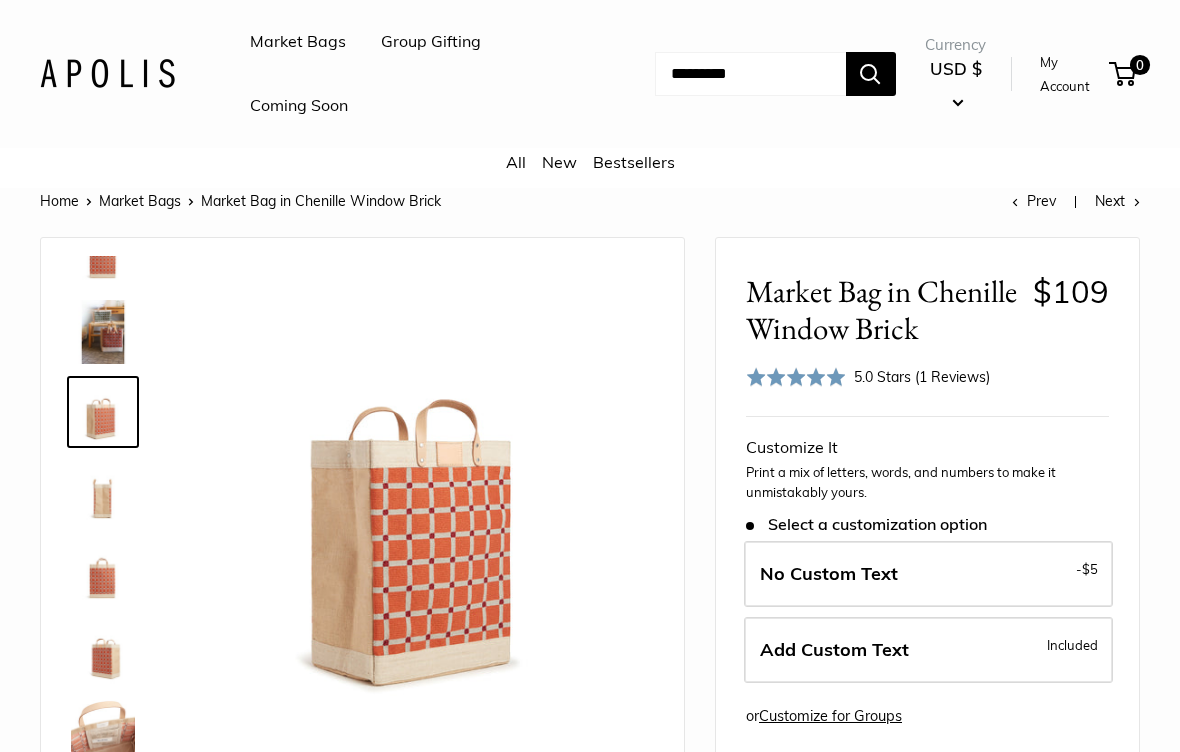 scroll, scrollTop: 208, scrollLeft: 0, axis: vertical 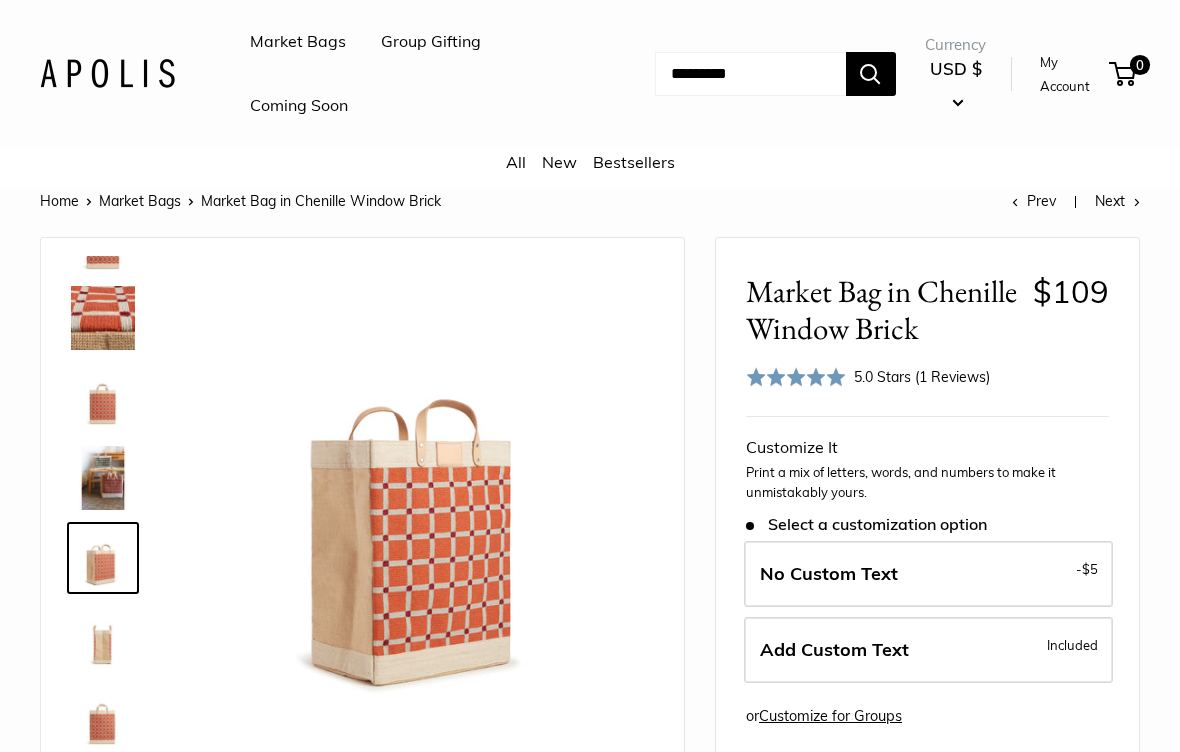 click at bounding box center [103, 638] 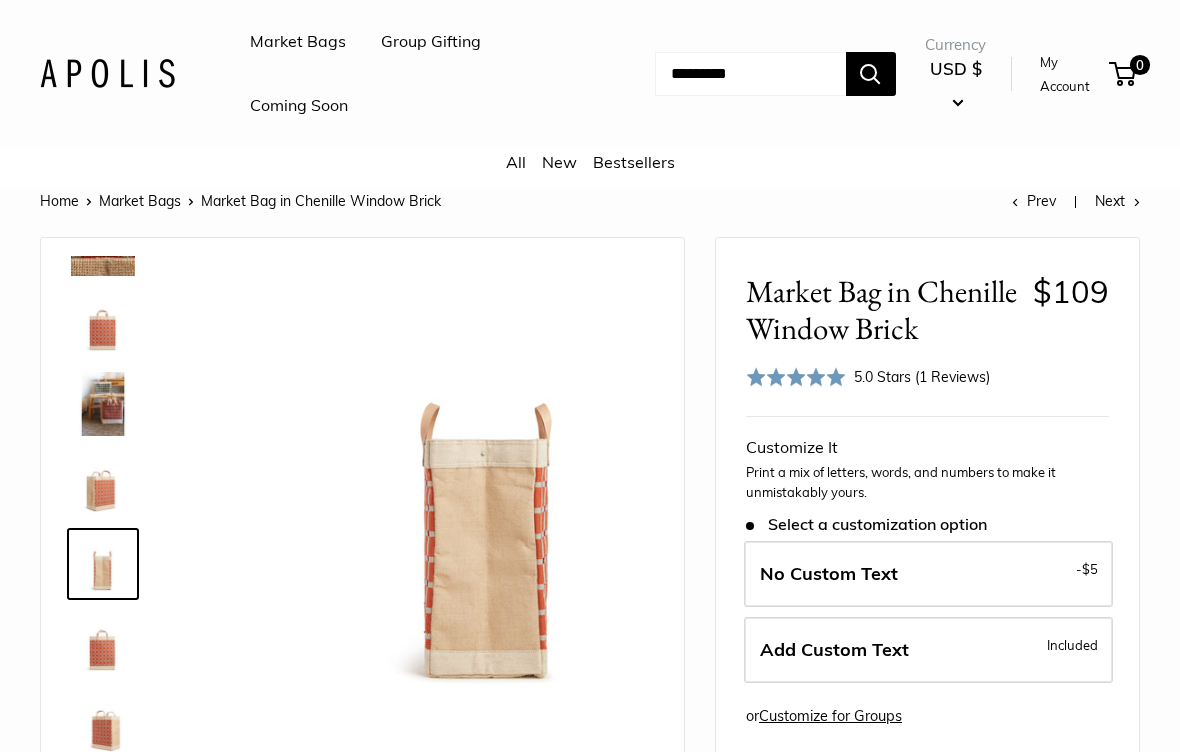 scroll, scrollTop: 142, scrollLeft: 0, axis: vertical 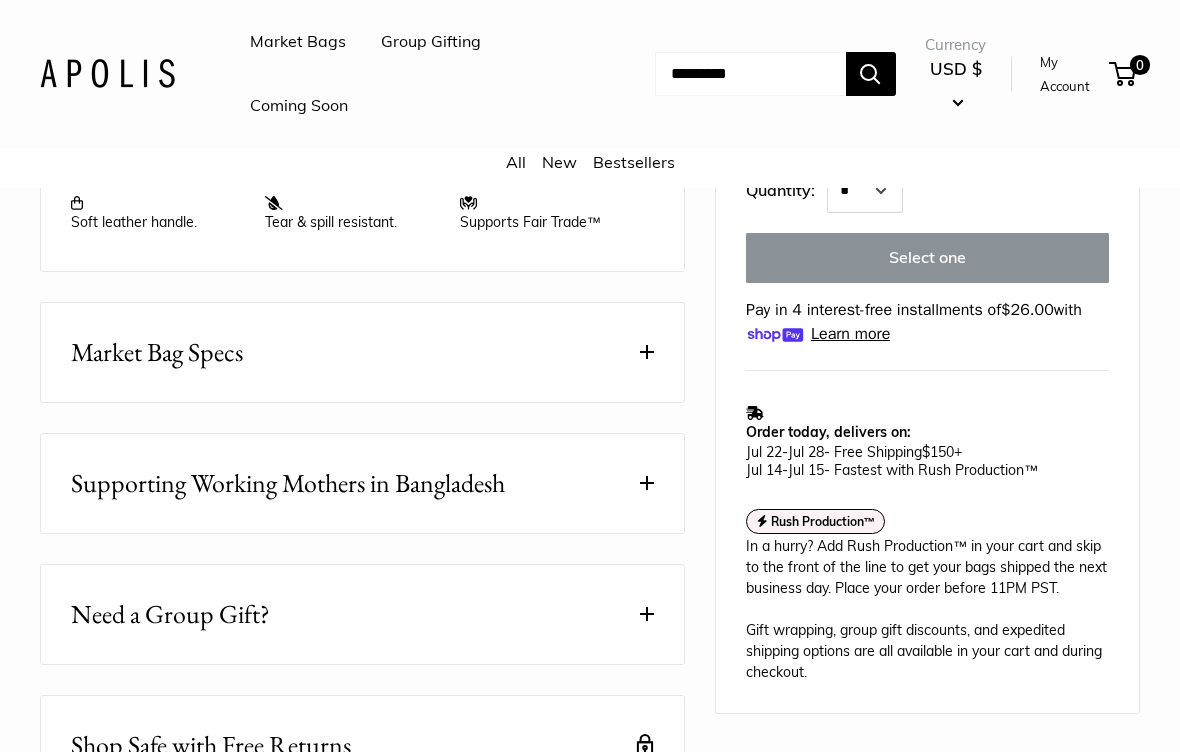 click on "Market Bag Specs" at bounding box center [362, 352] 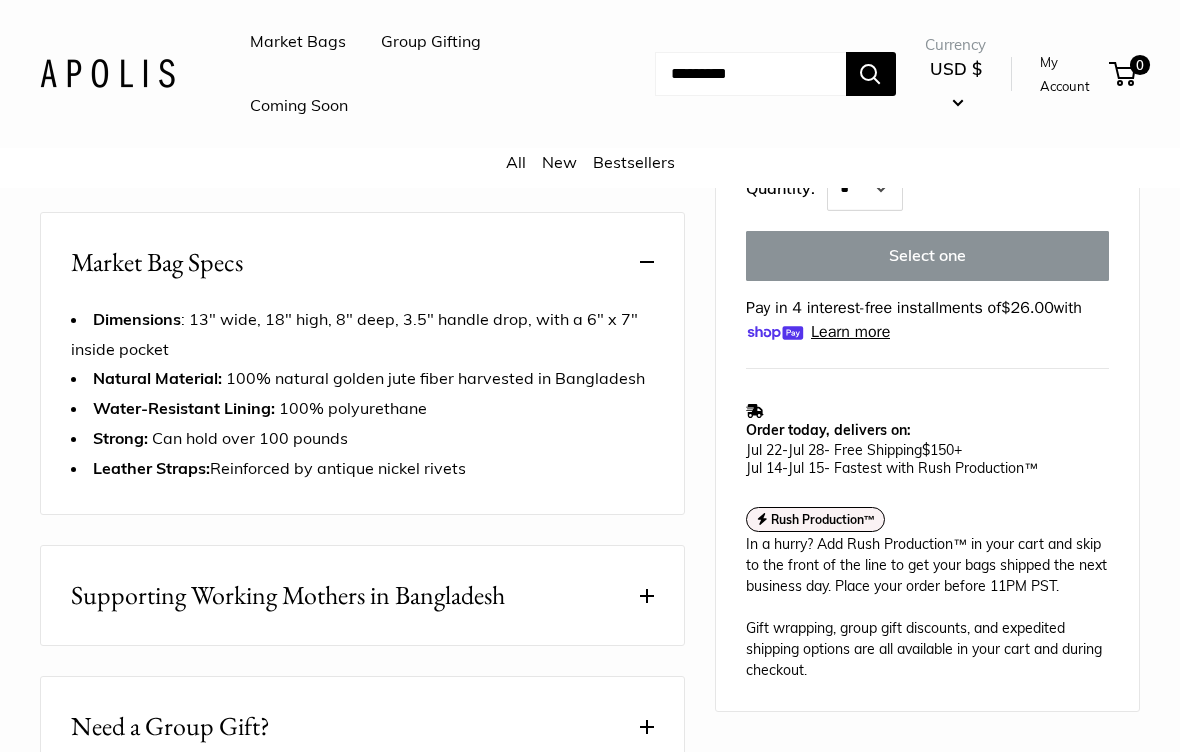 scroll, scrollTop: 1048, scrollLeft: 0, axis: vertical 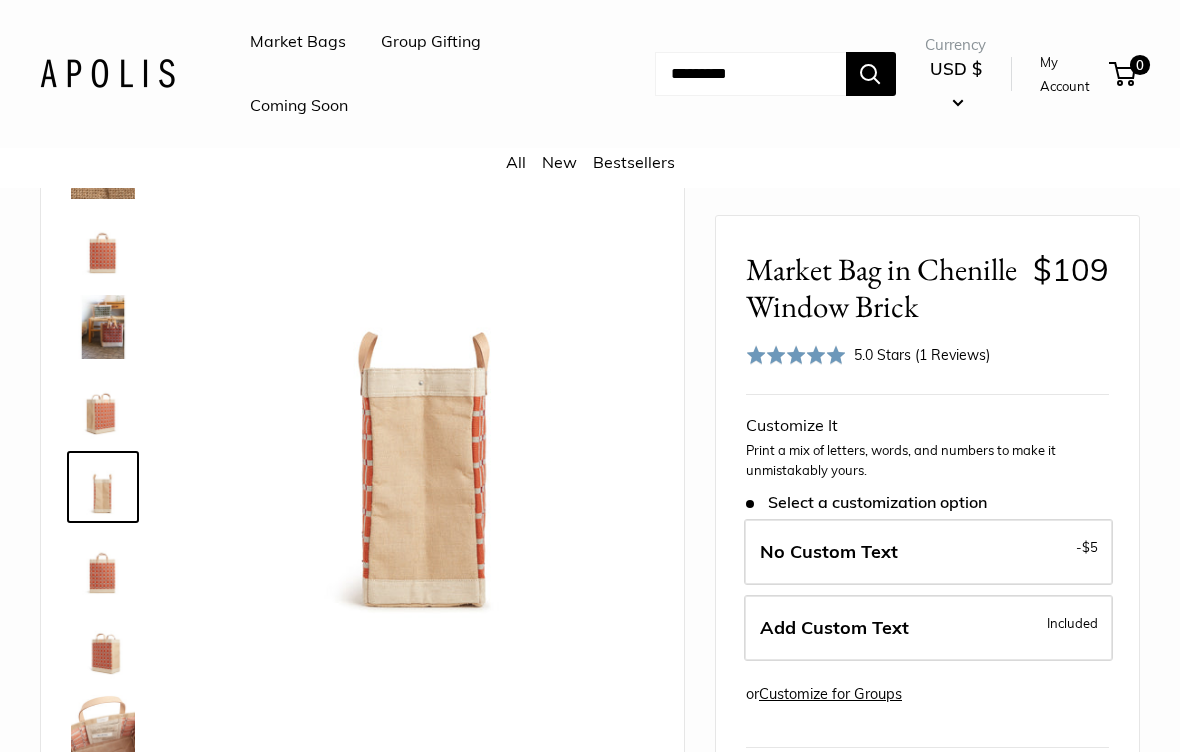 click at bounding box center [427, 423] 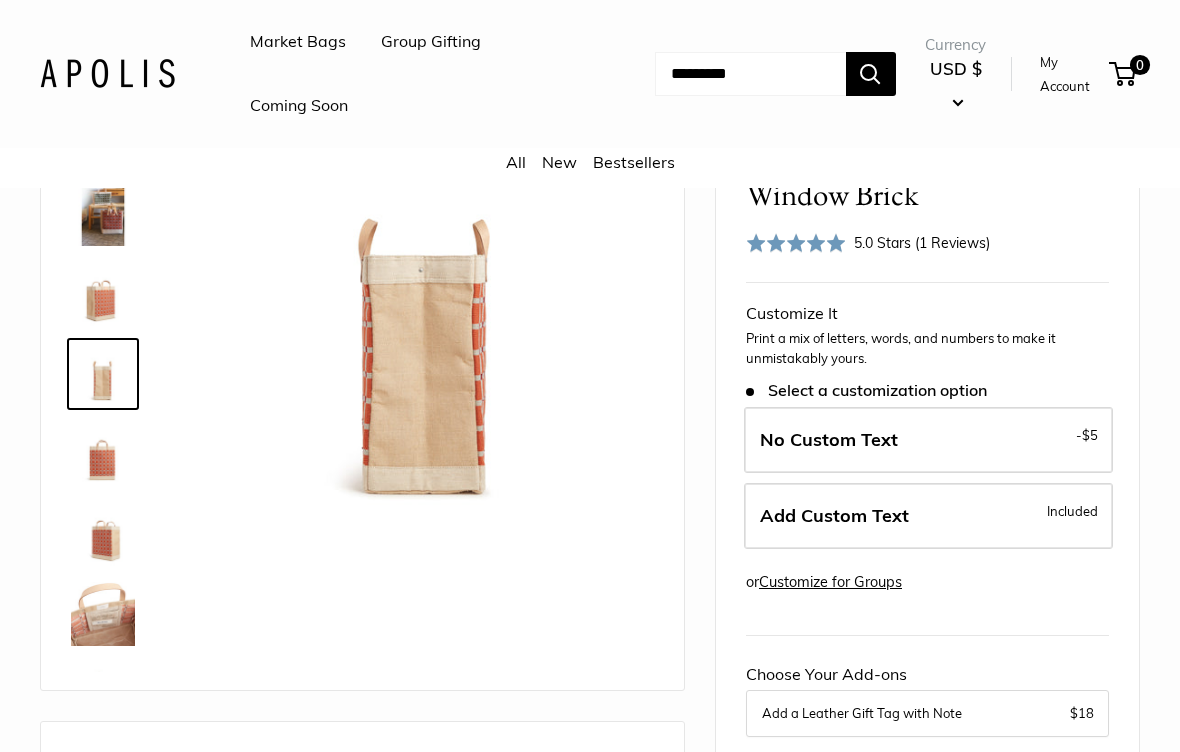 scroll, scrollTop: 185, scrollLeft: 0, axis: vertical 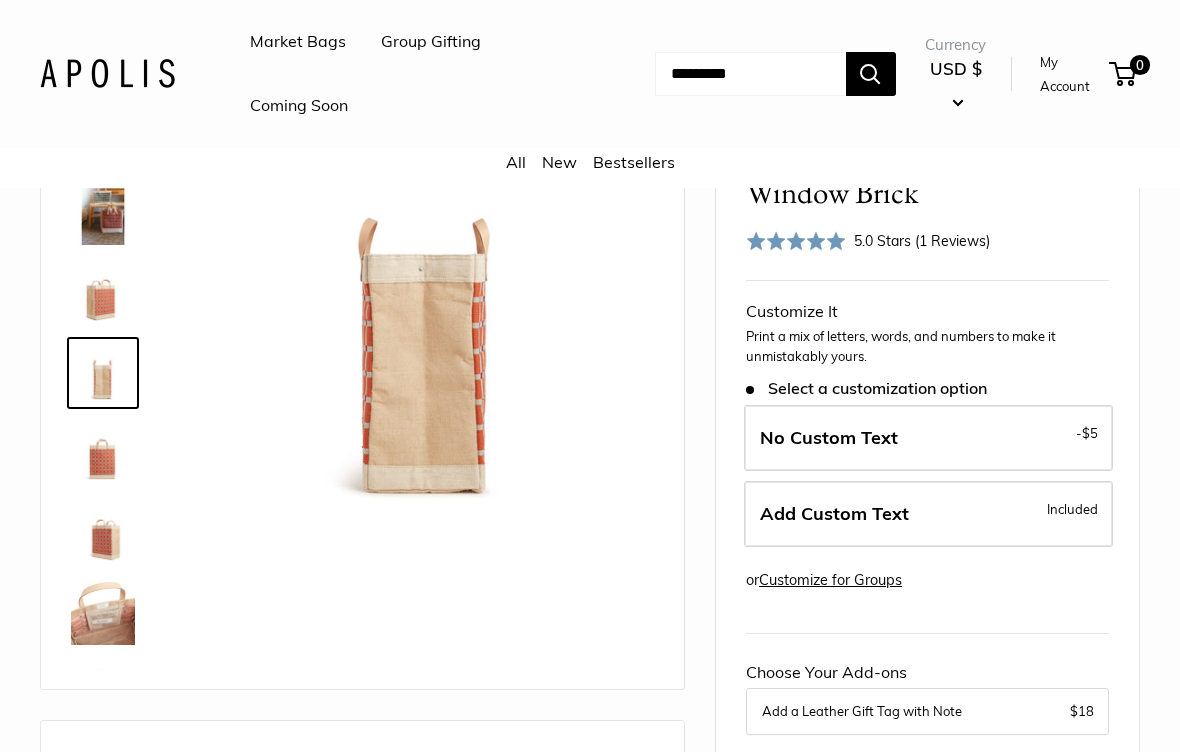 click at bounding box center [103, 613] 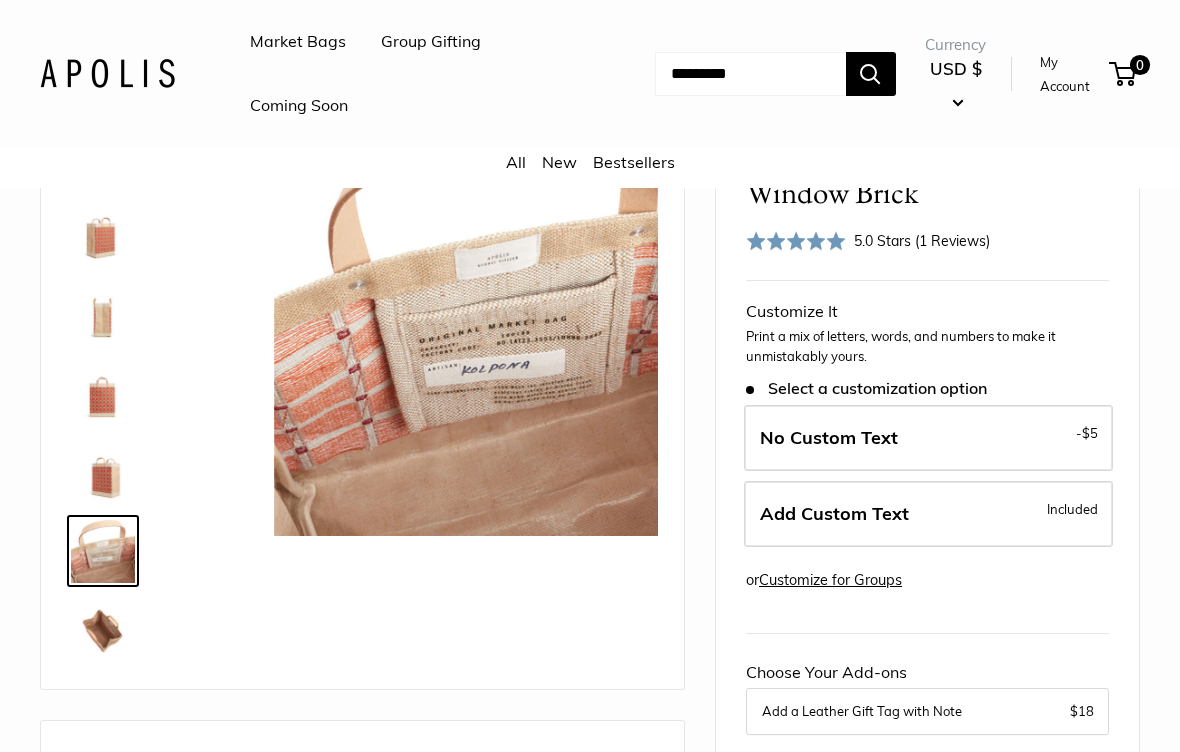 scroll, scrollTop: 208, scrollLeft: 0, axis: vertical 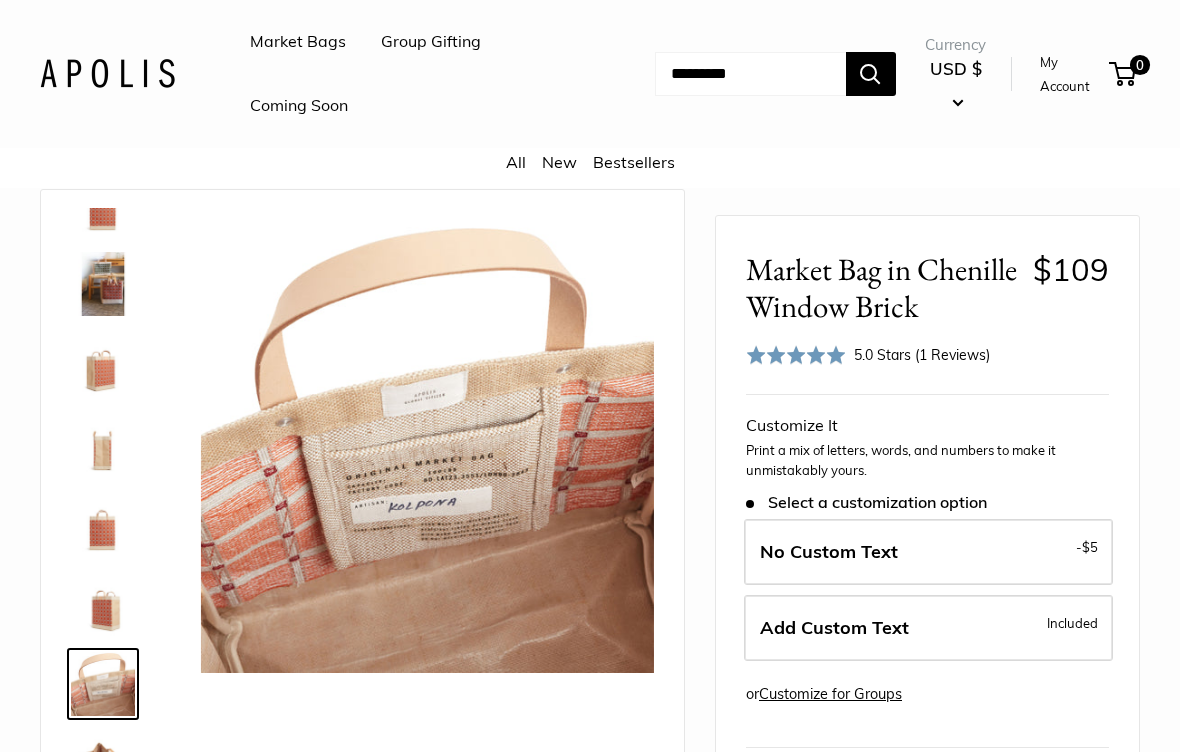 click at bounding box center [103, 365] 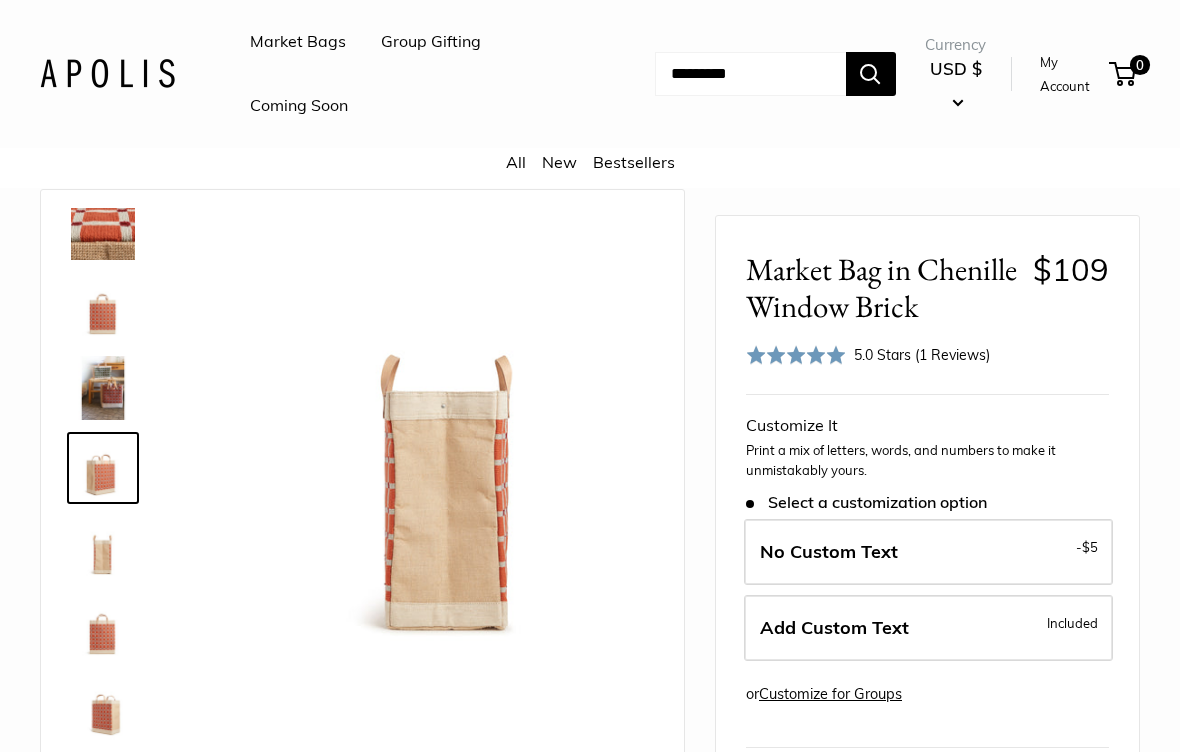 scroll, scrollTop: 62, scrollLeft: 0, axis: vertical 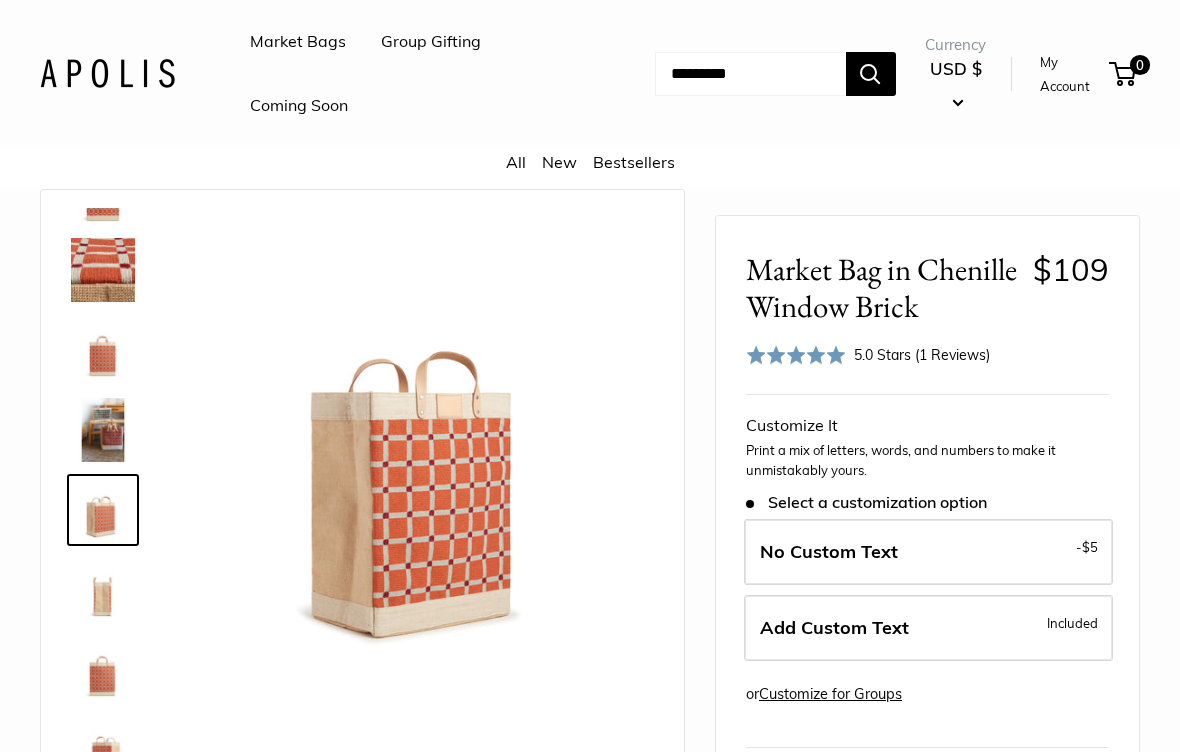 click at bounding box center (103, 270) 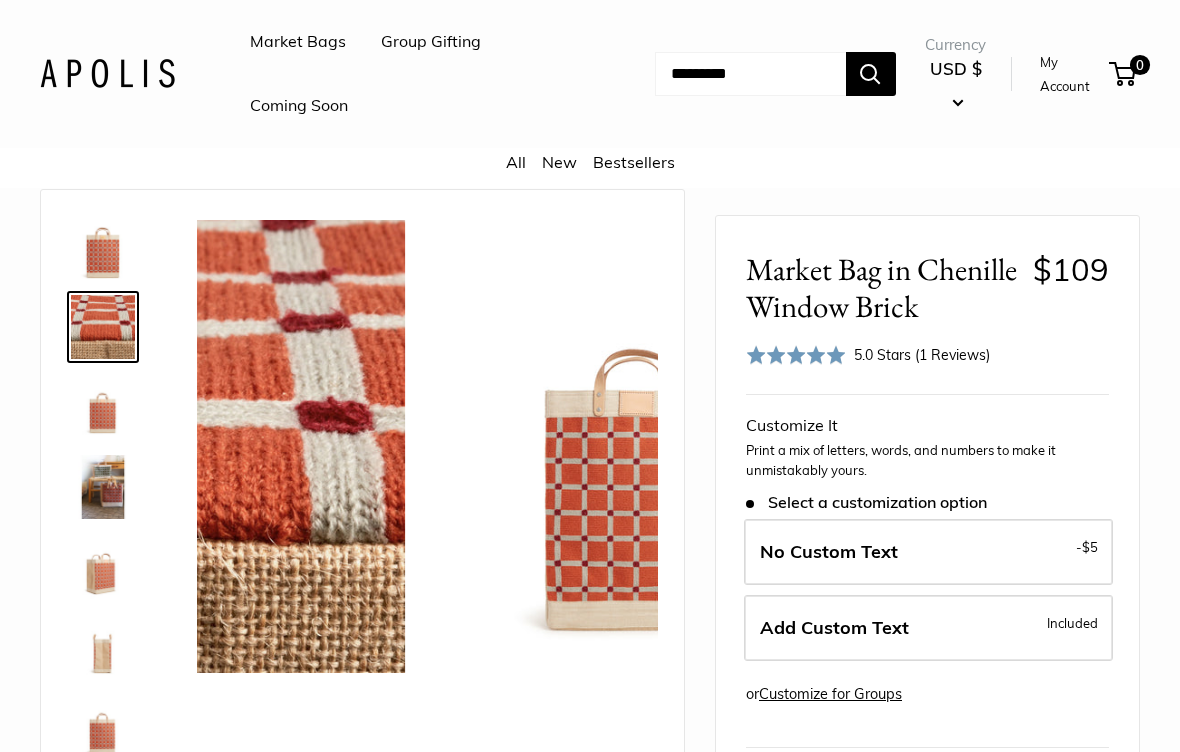scroll, scrollTop: 0, scrollLeft: 0, axis: both 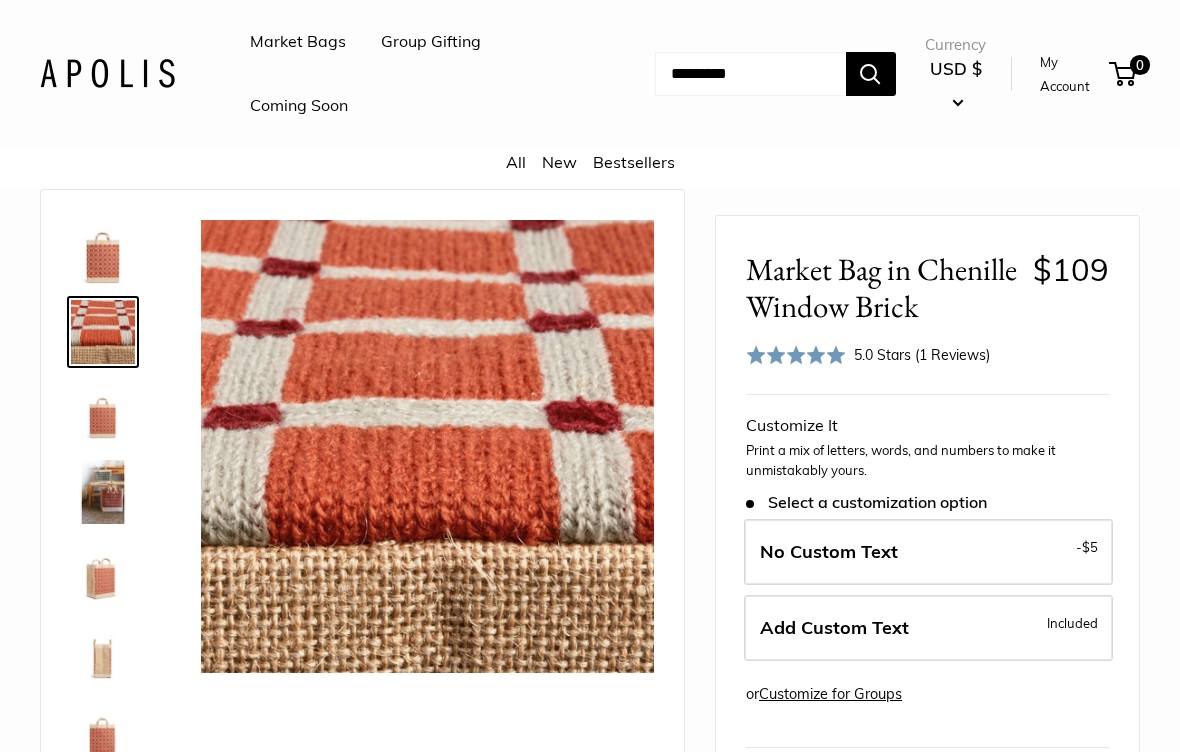 click at bounding box center (103, 572) 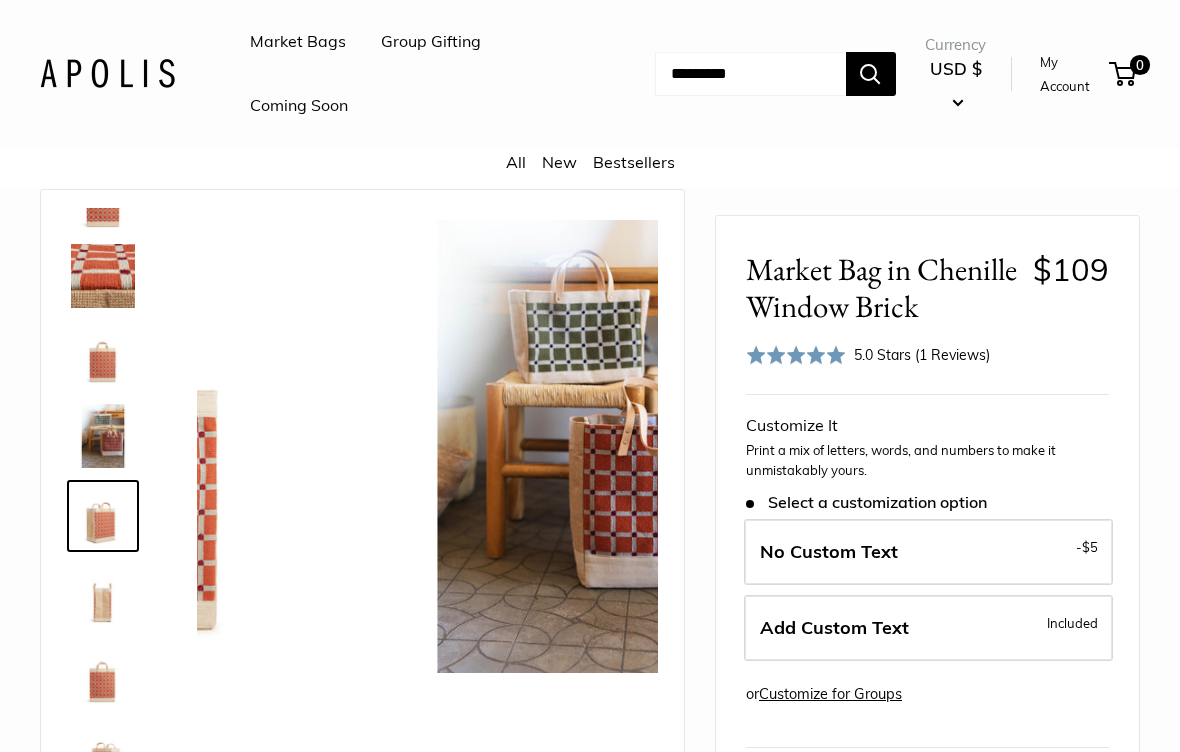 scroll, scrollTop: 62, scrollLeft: 0, axis: vertical 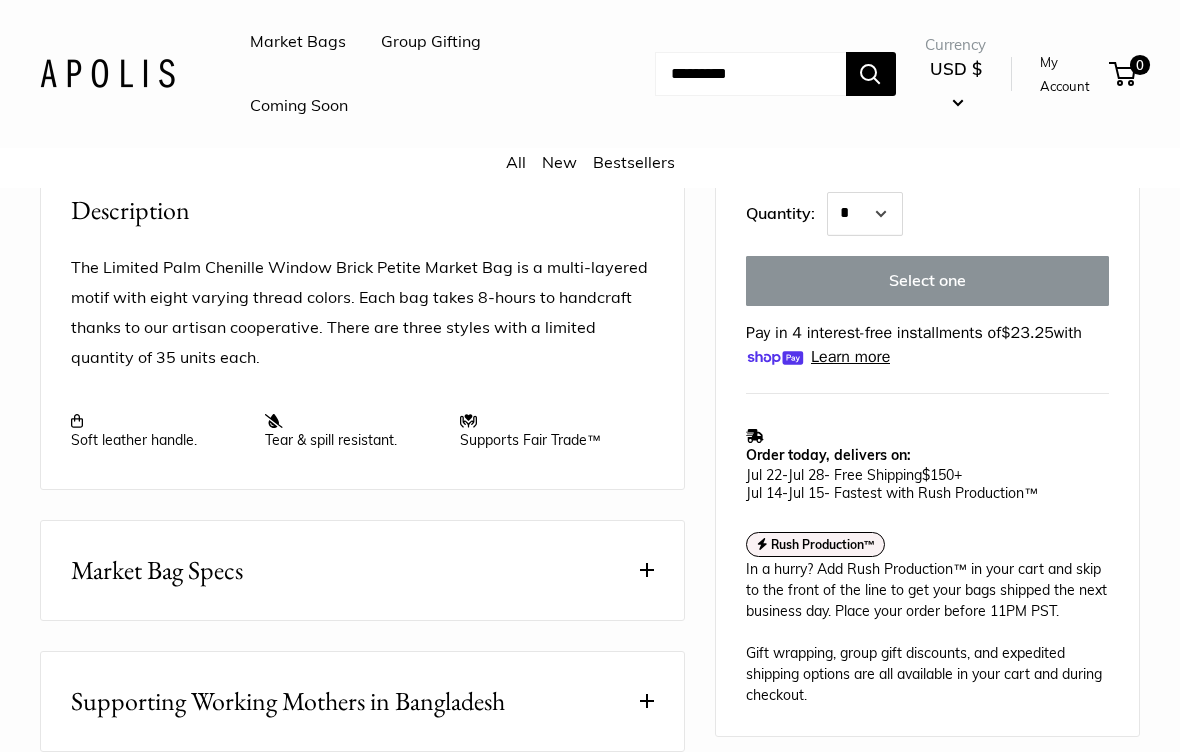 click on "Market Bag Specs" at bounding box center (362, 570) 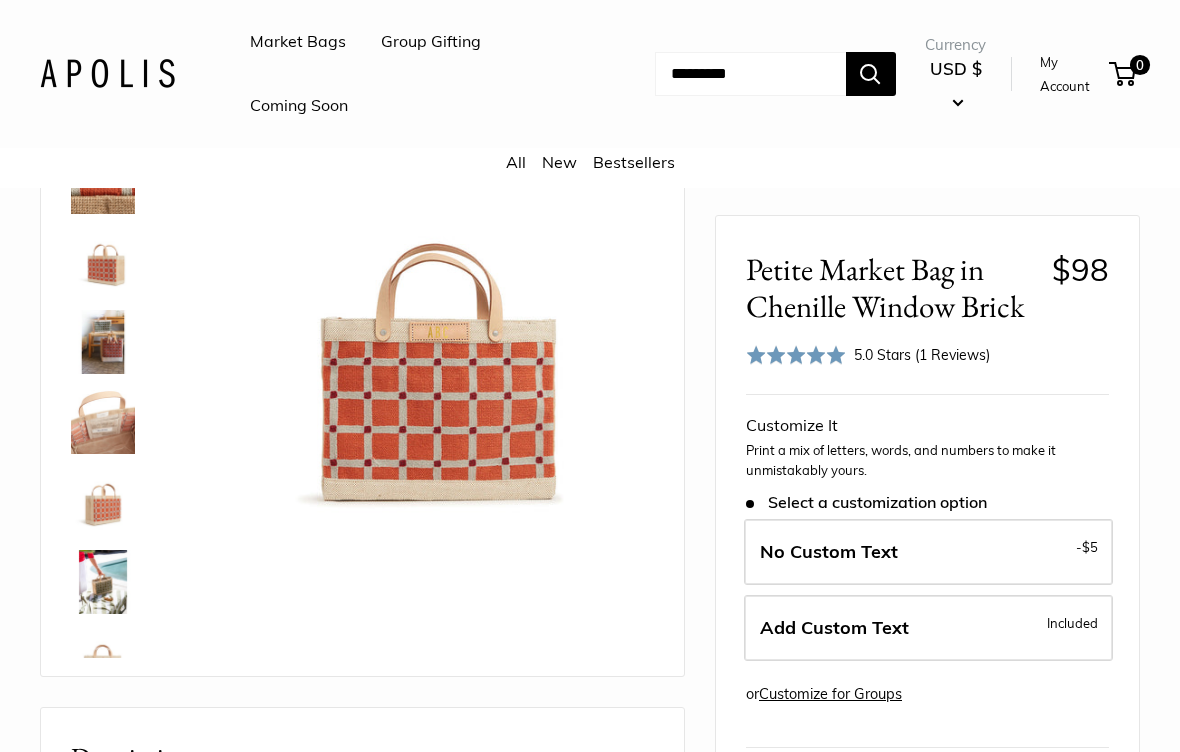 scroll, scrollTop: 0, scrollLeft: 0, axis: both 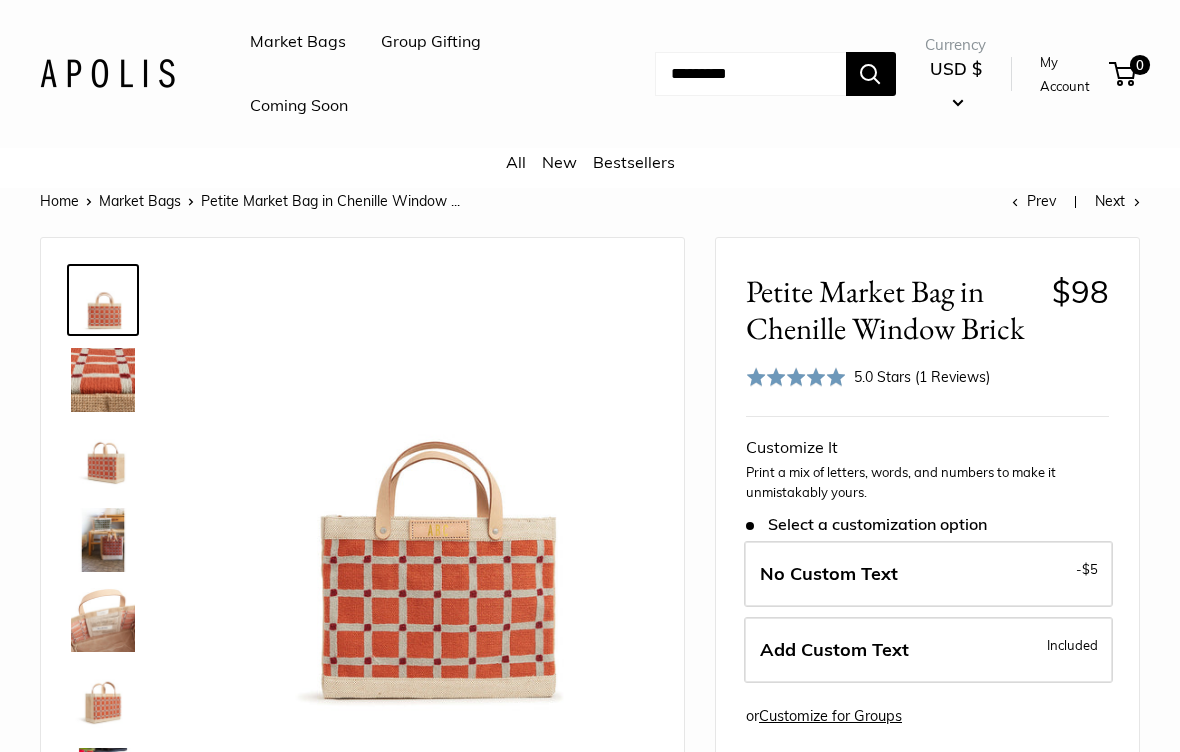click at bounding box center (103, 460) 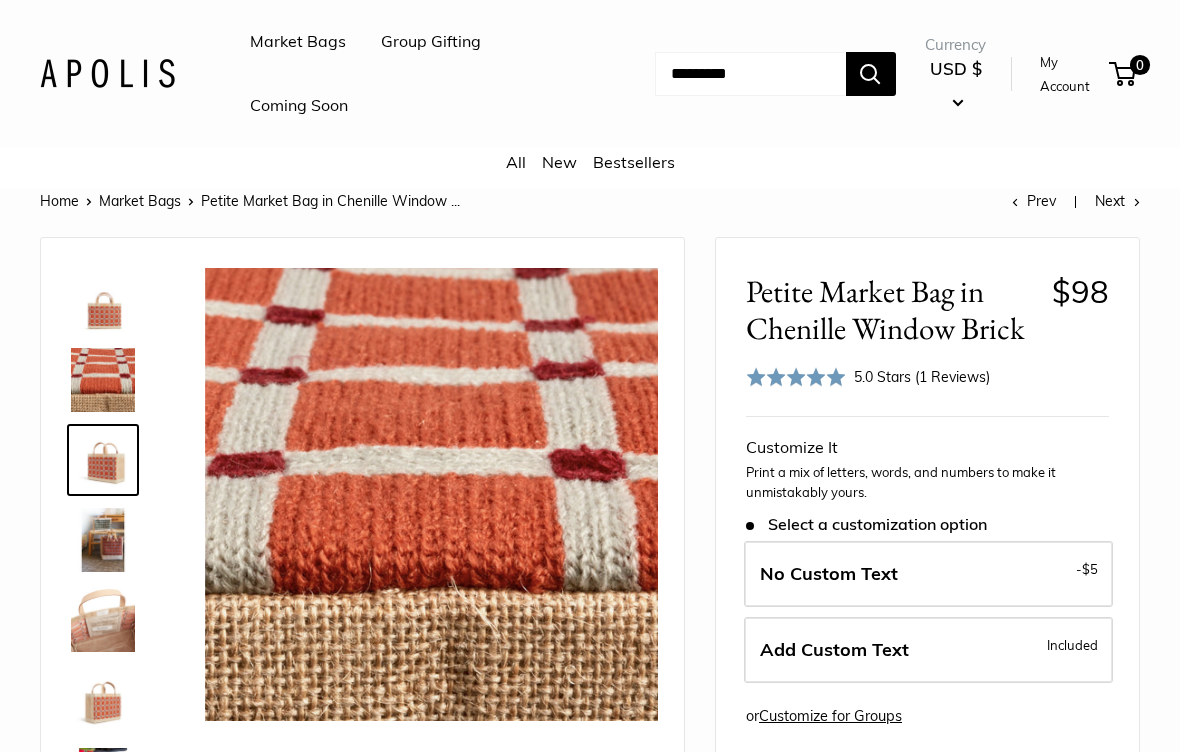 click at bounding box center [103, 620] 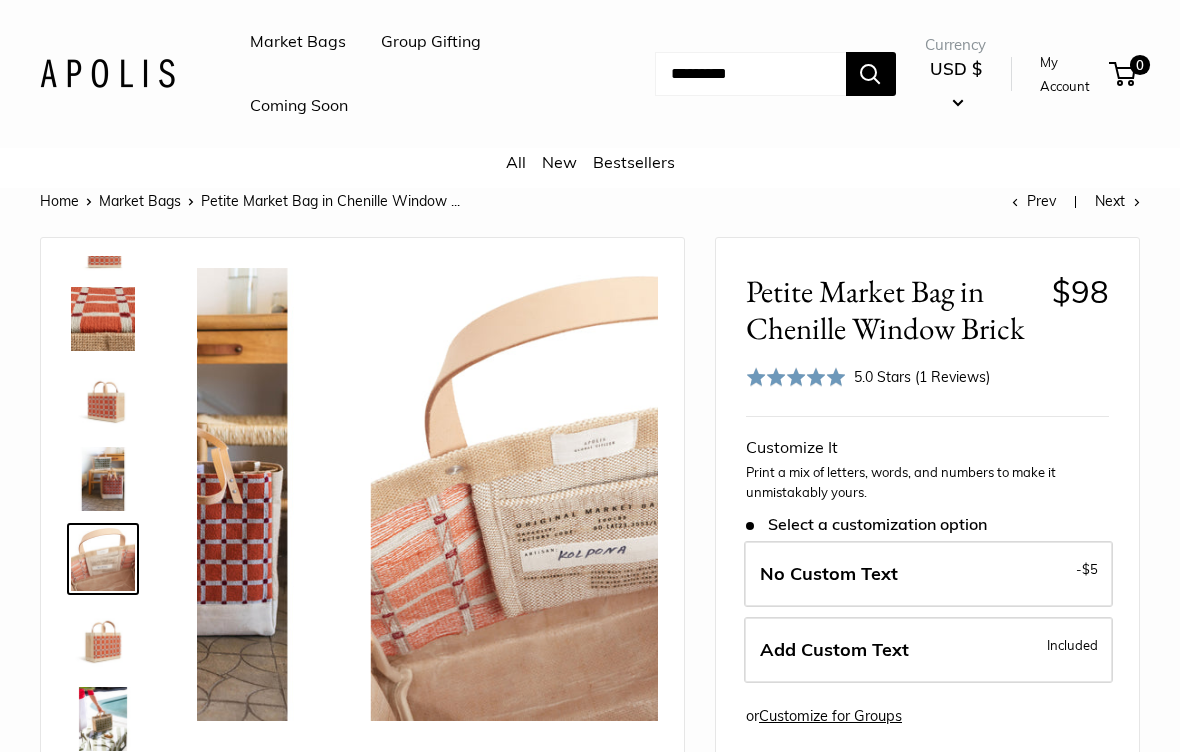 scroll, scrollTop: 62, scrollLeft: 0, axis: vertical 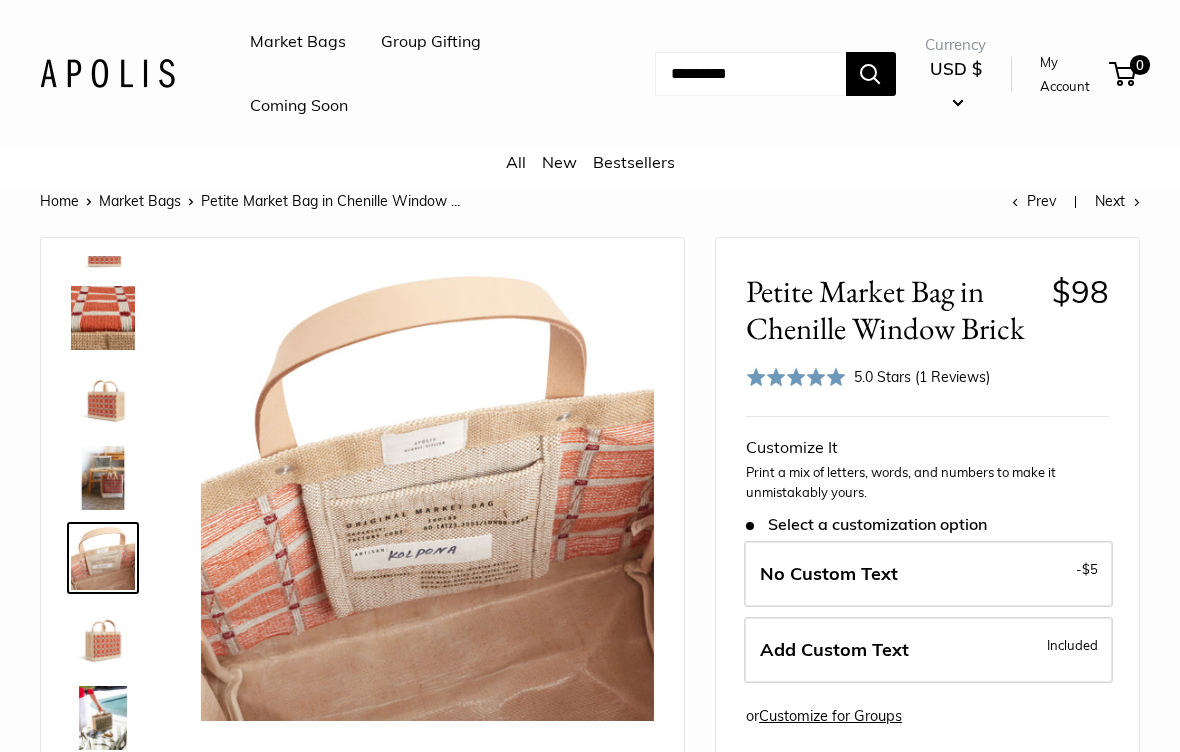 click at bounding box center [103, 478] 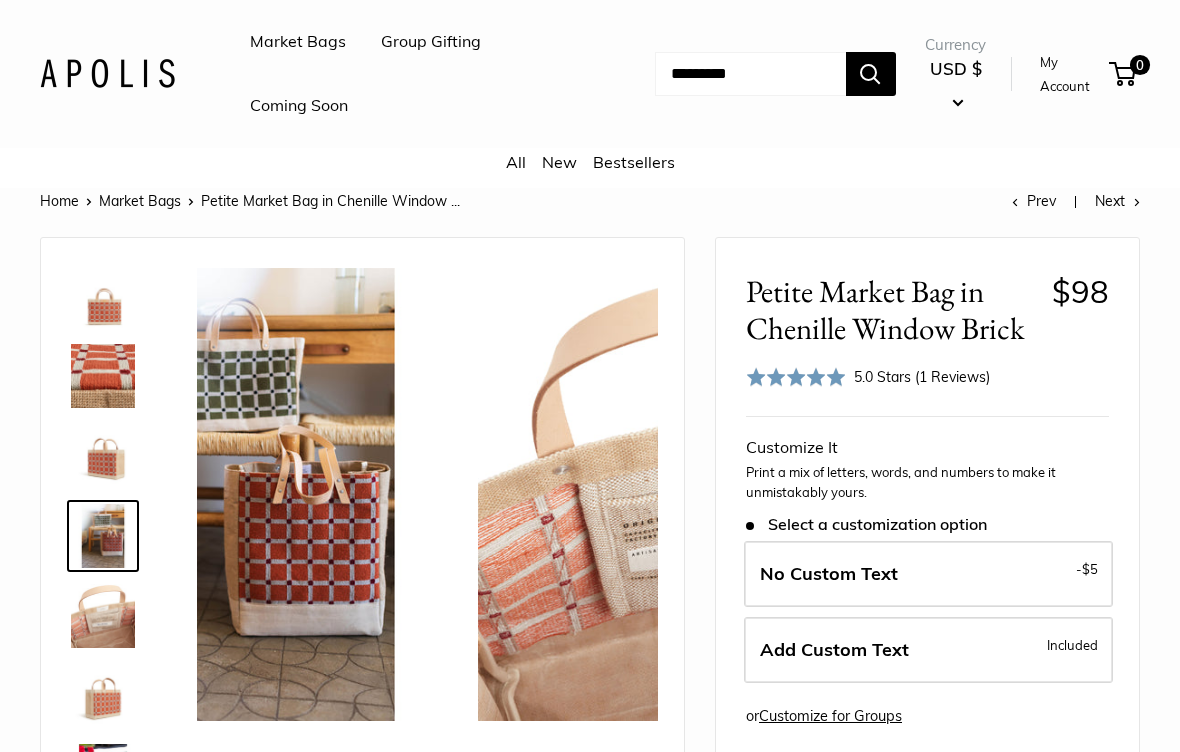 scroll, scrollTop: 0, scrollLeft: 0, axis: both 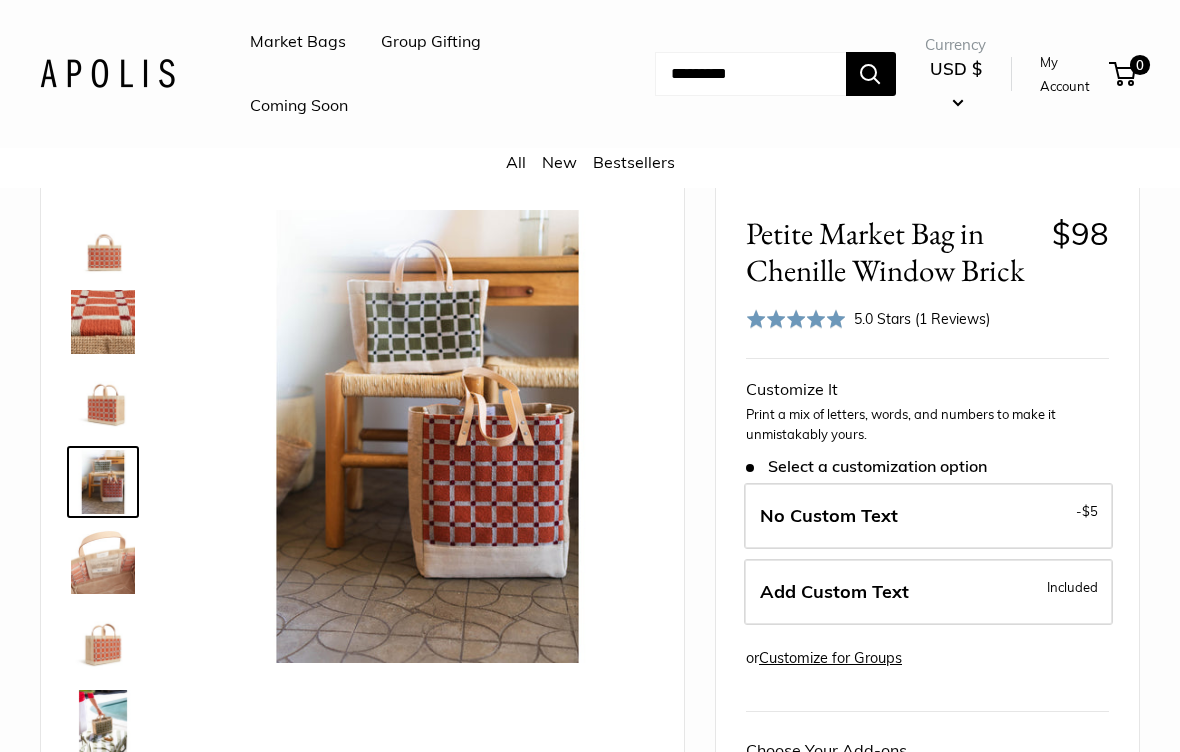 click at bounding box center [103, 642] 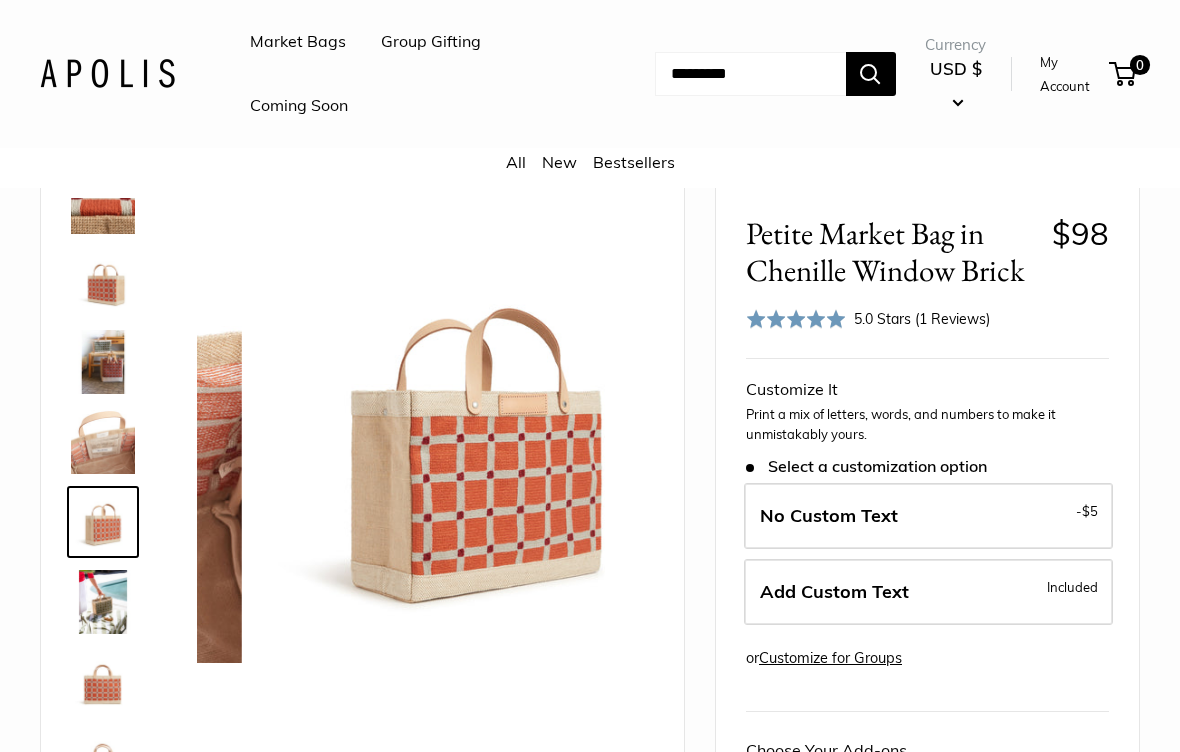 scroll, scrollTop: 128, scrollLeft: 0, axis: vertical 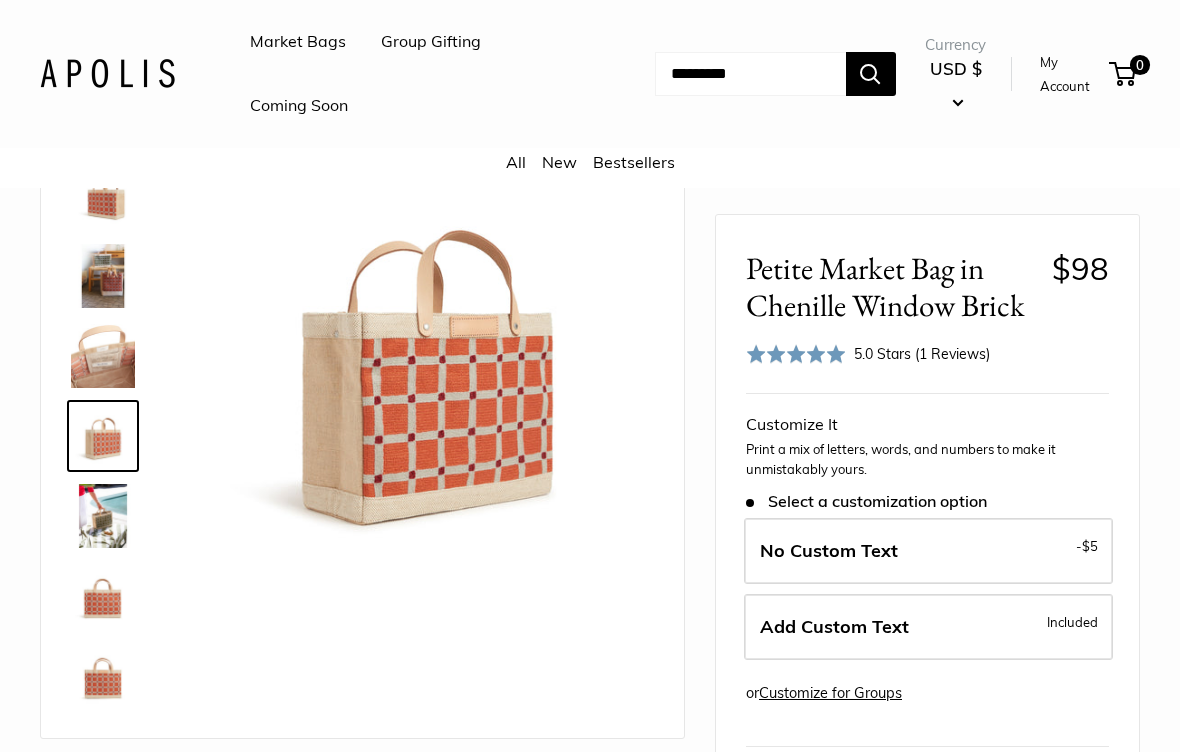 click at bounding box center (103, 517) 